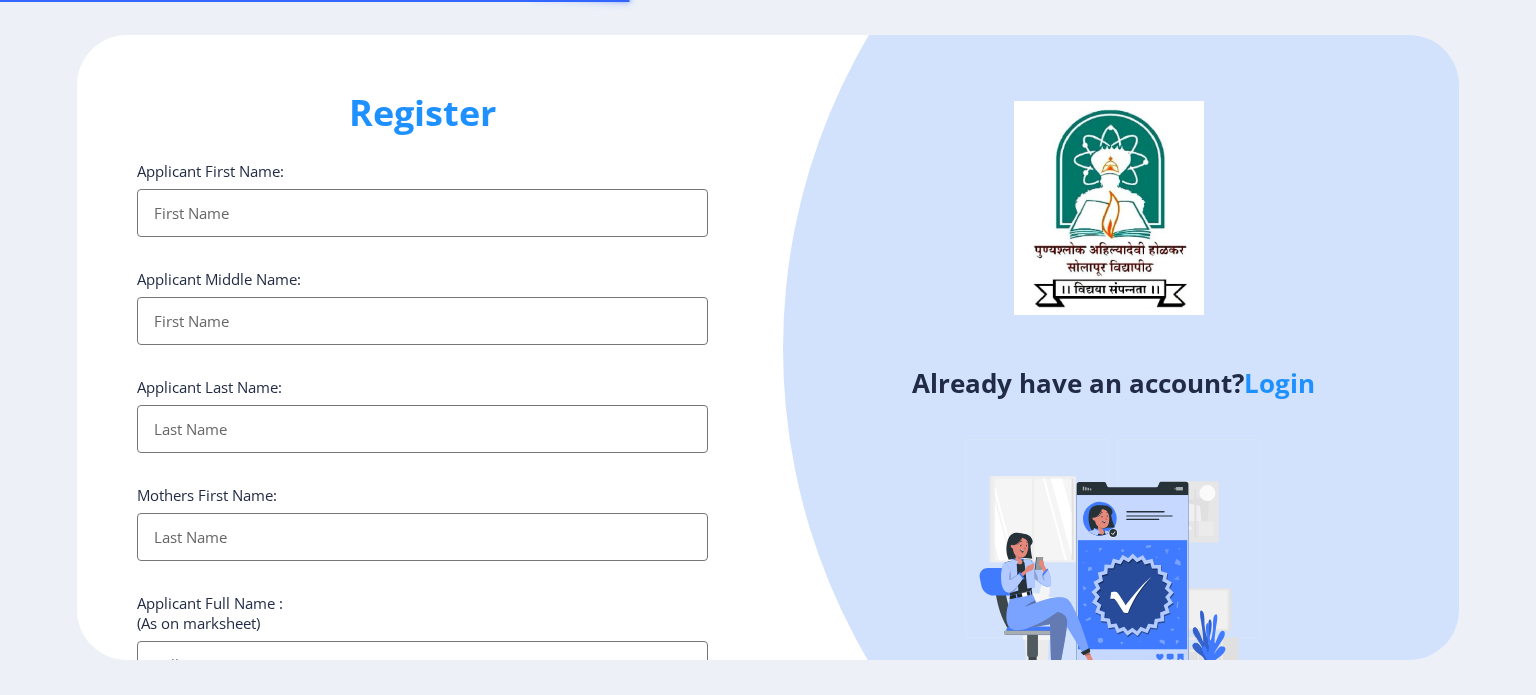 select 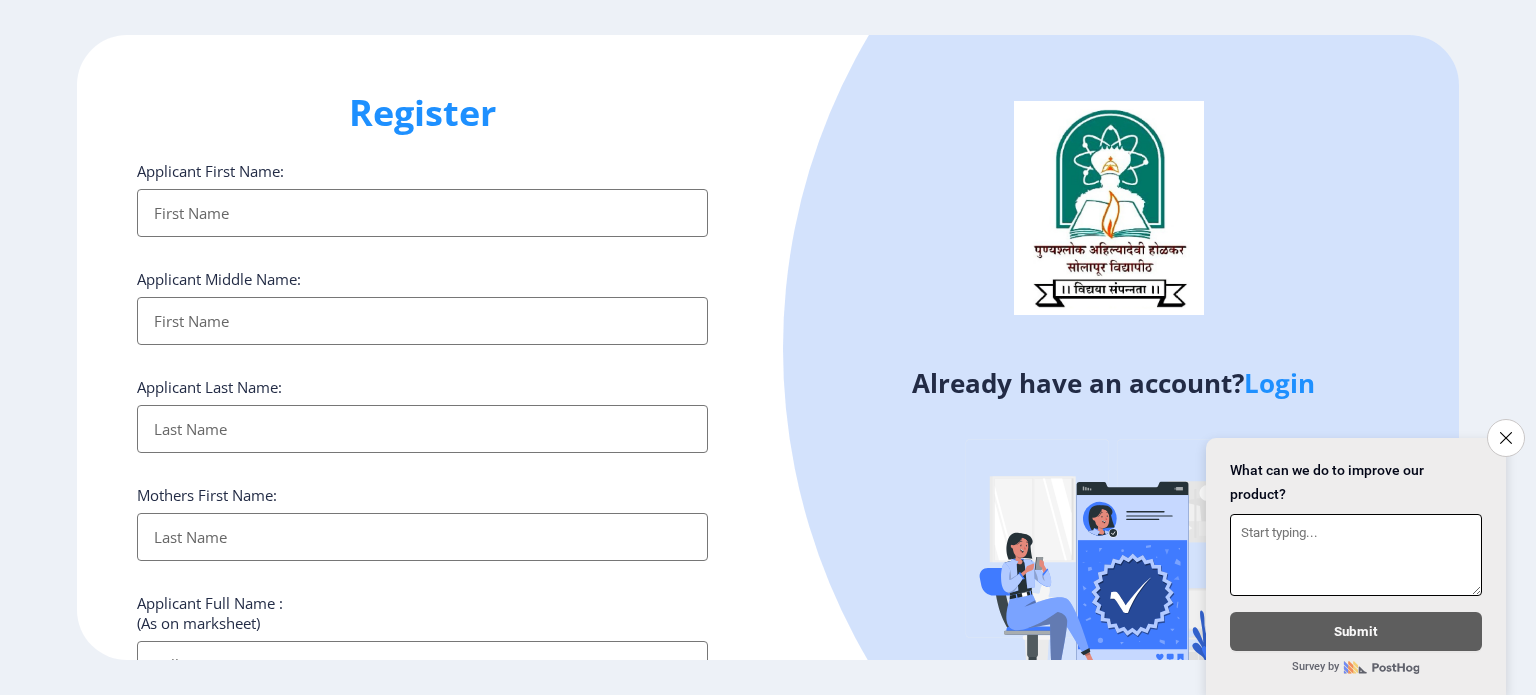 scroll, scrollTop: 0, scrollLeft: 0, axis: both 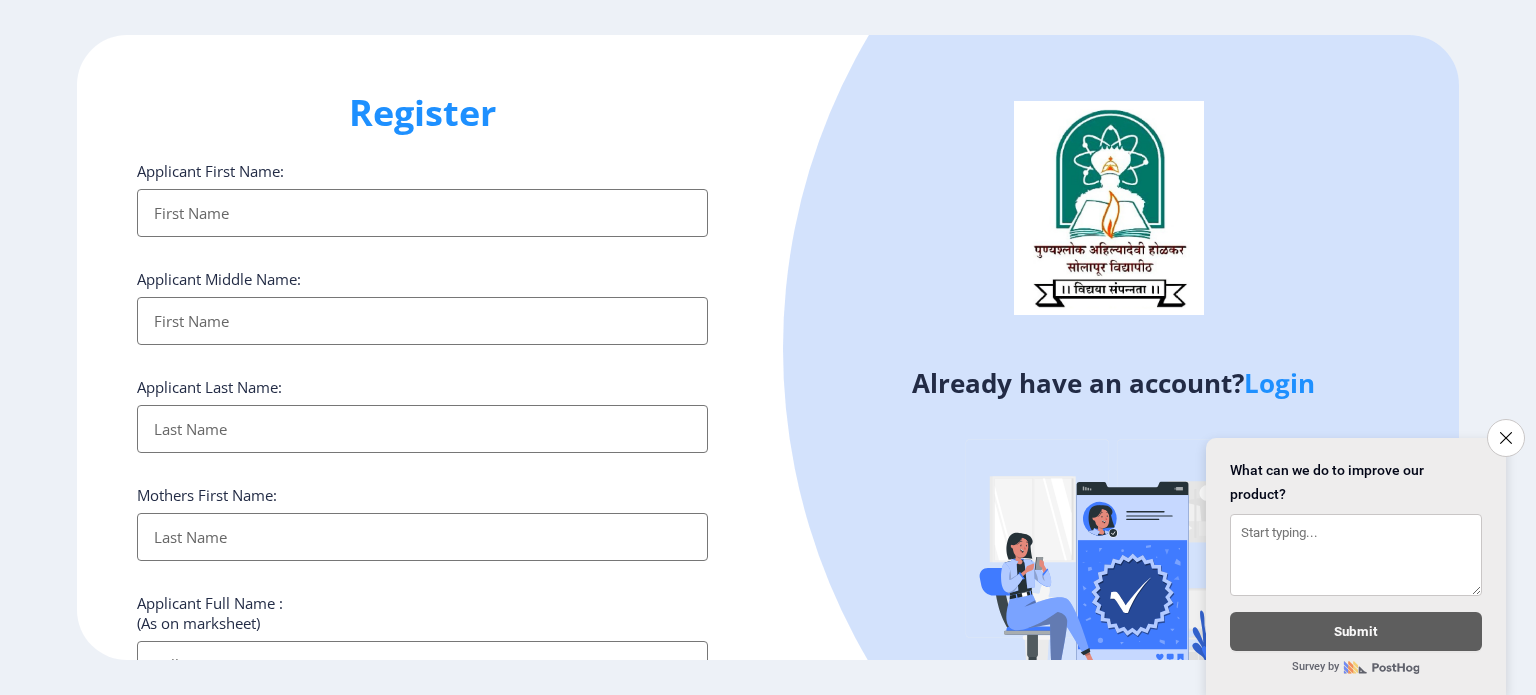 click on "Applicant First Name:" at bounding box center (422, 213) 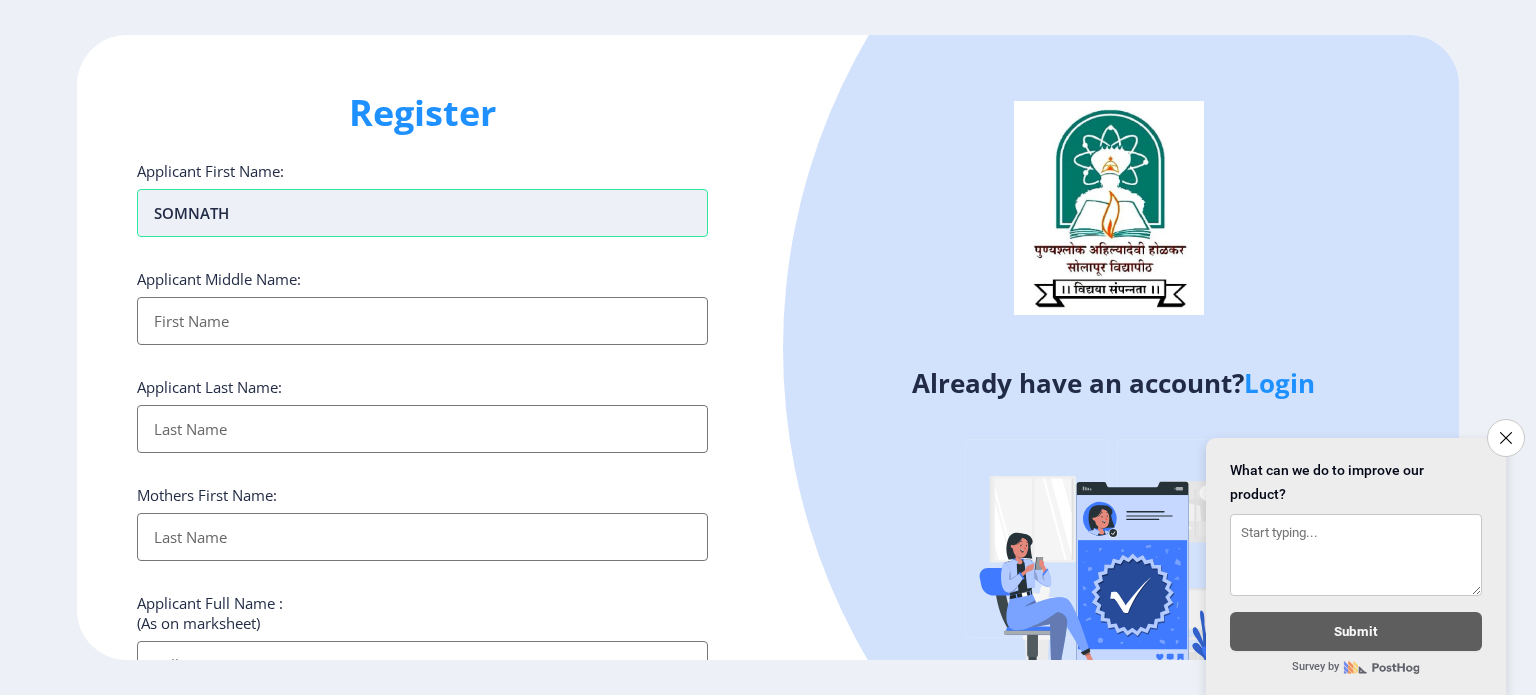 type on "SOMNATH" 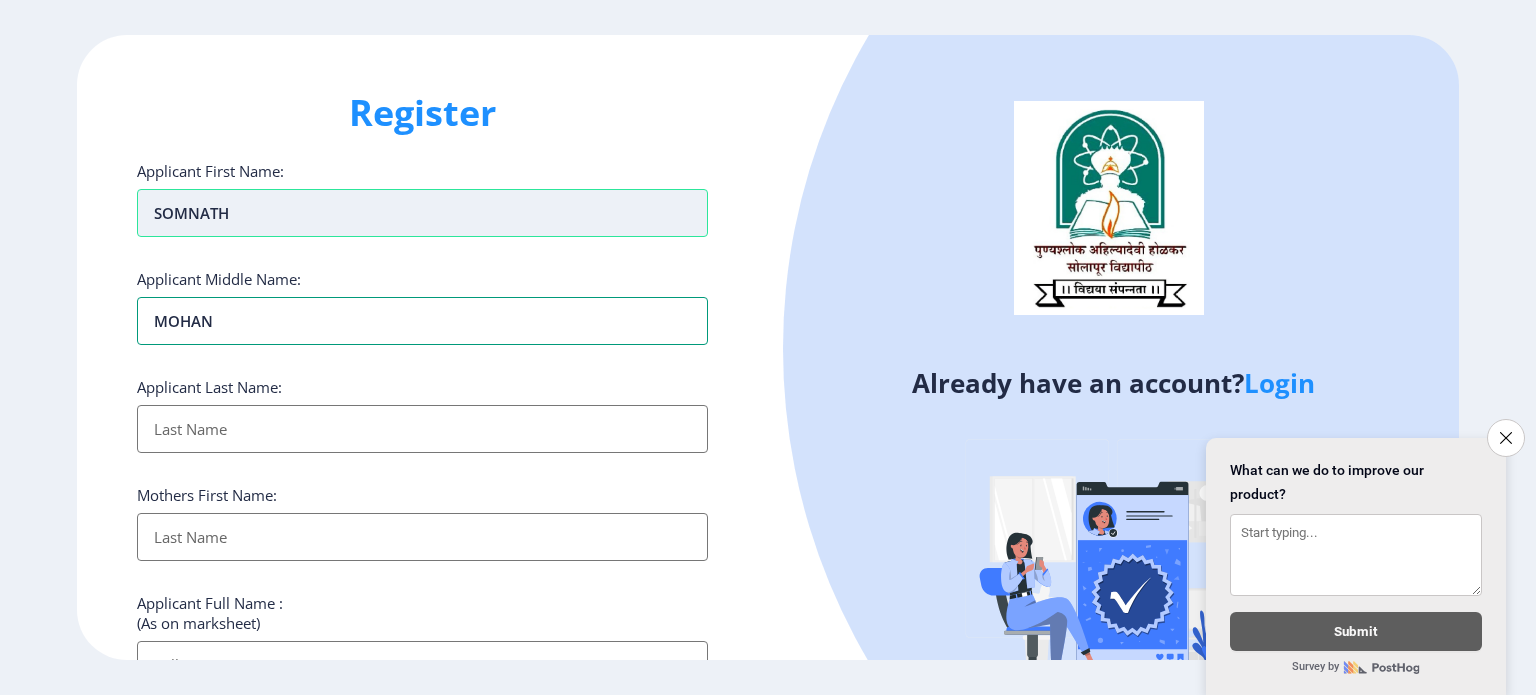 type on "MOHAN" 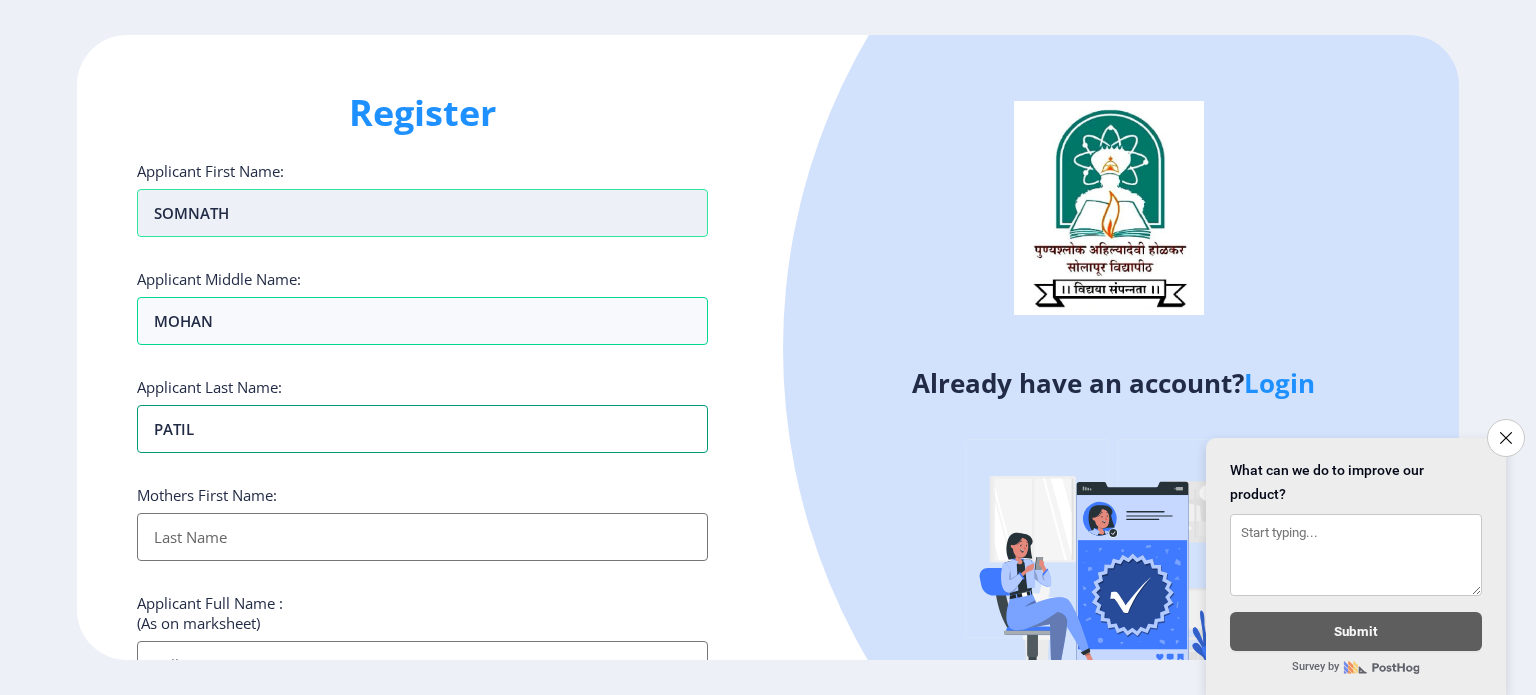 type on "PATIL" 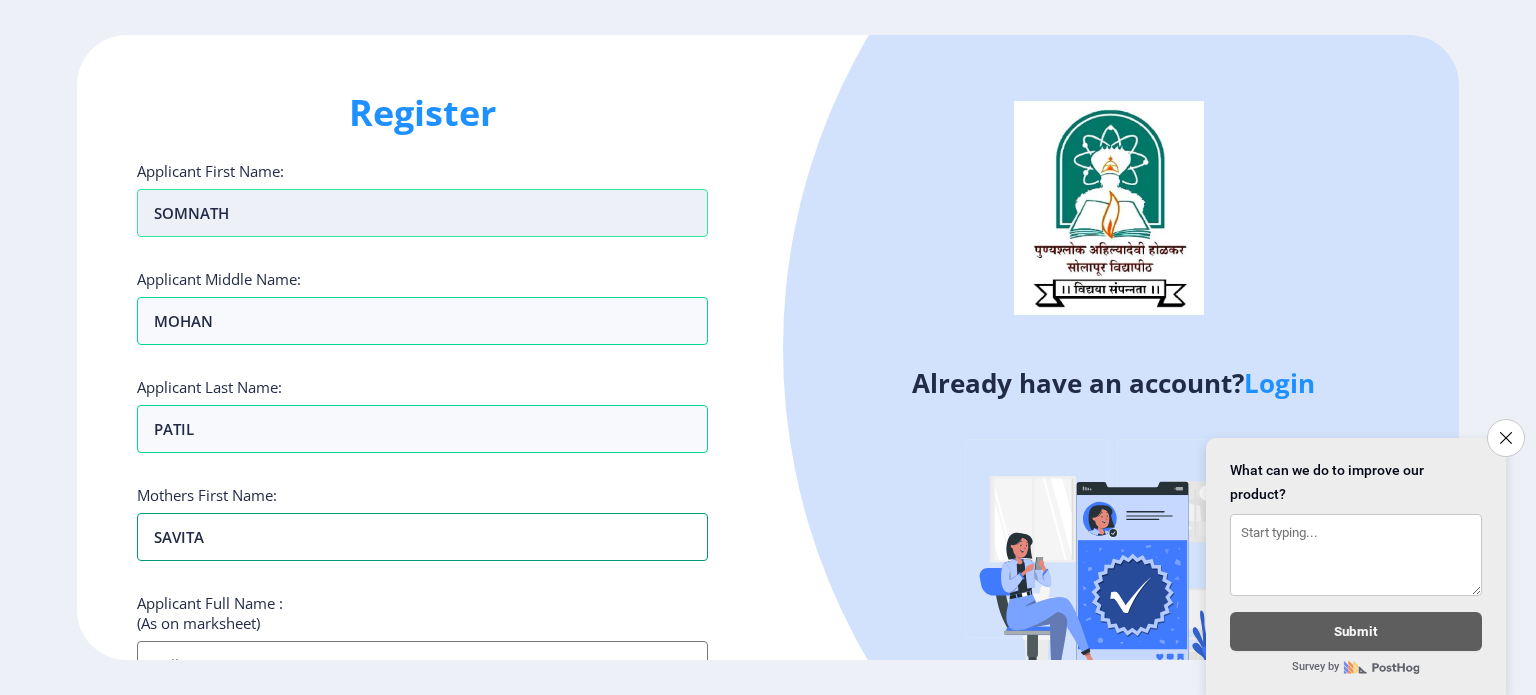 type on "SAVITA" 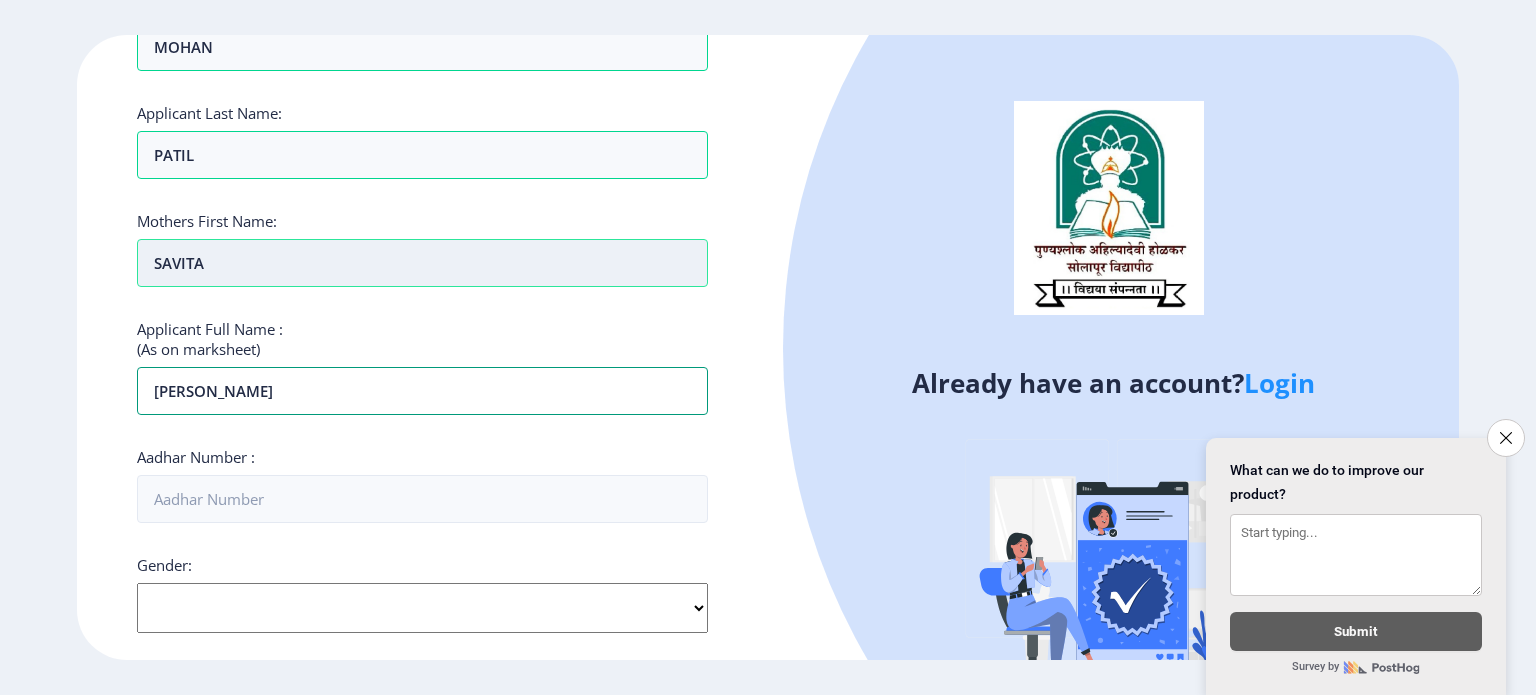 scroll, scrollTop: 326, scrollLeft: 0, axis: vertical 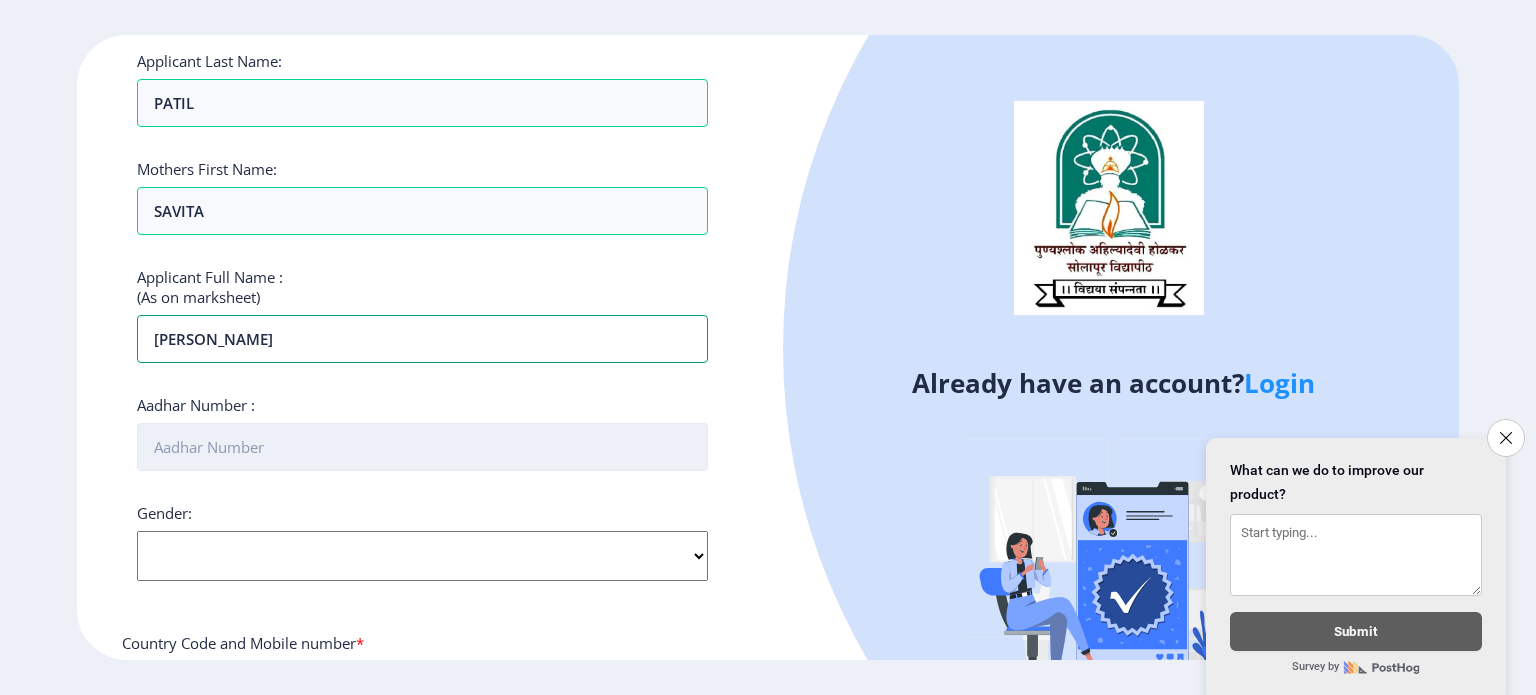 type on "SOMNATH MOHAN PATIL" 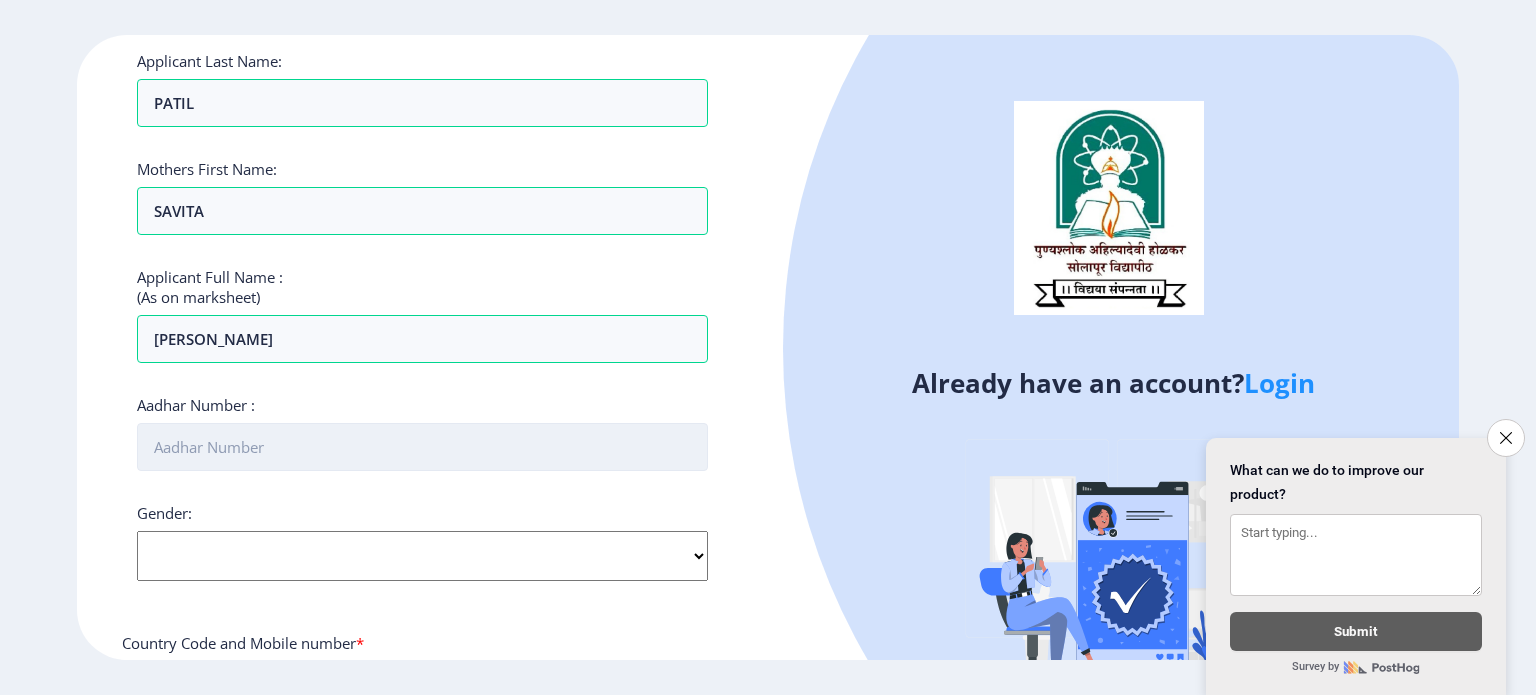 click on "Aadhar Number :" at bounding box center [422, 447] 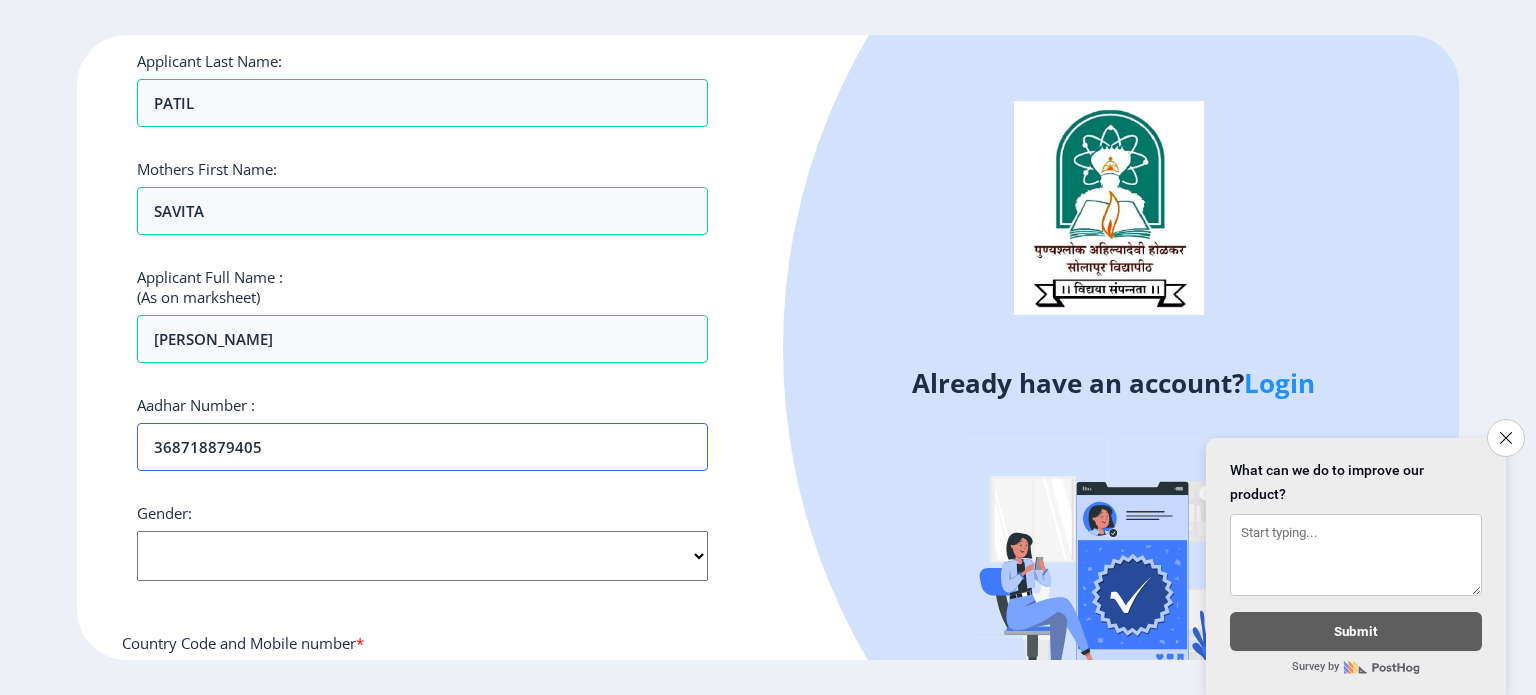 type on "368718879405" 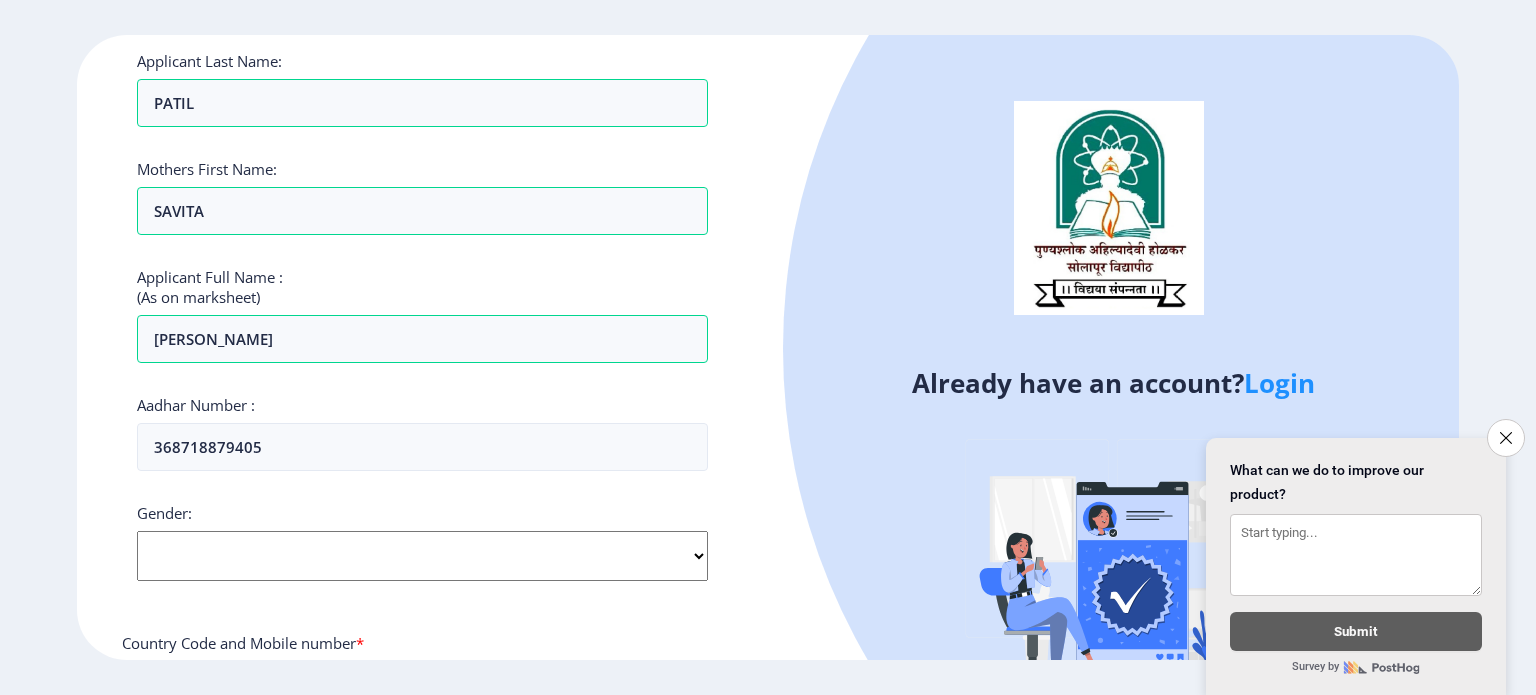 click on "Select Gender Male Female Other" 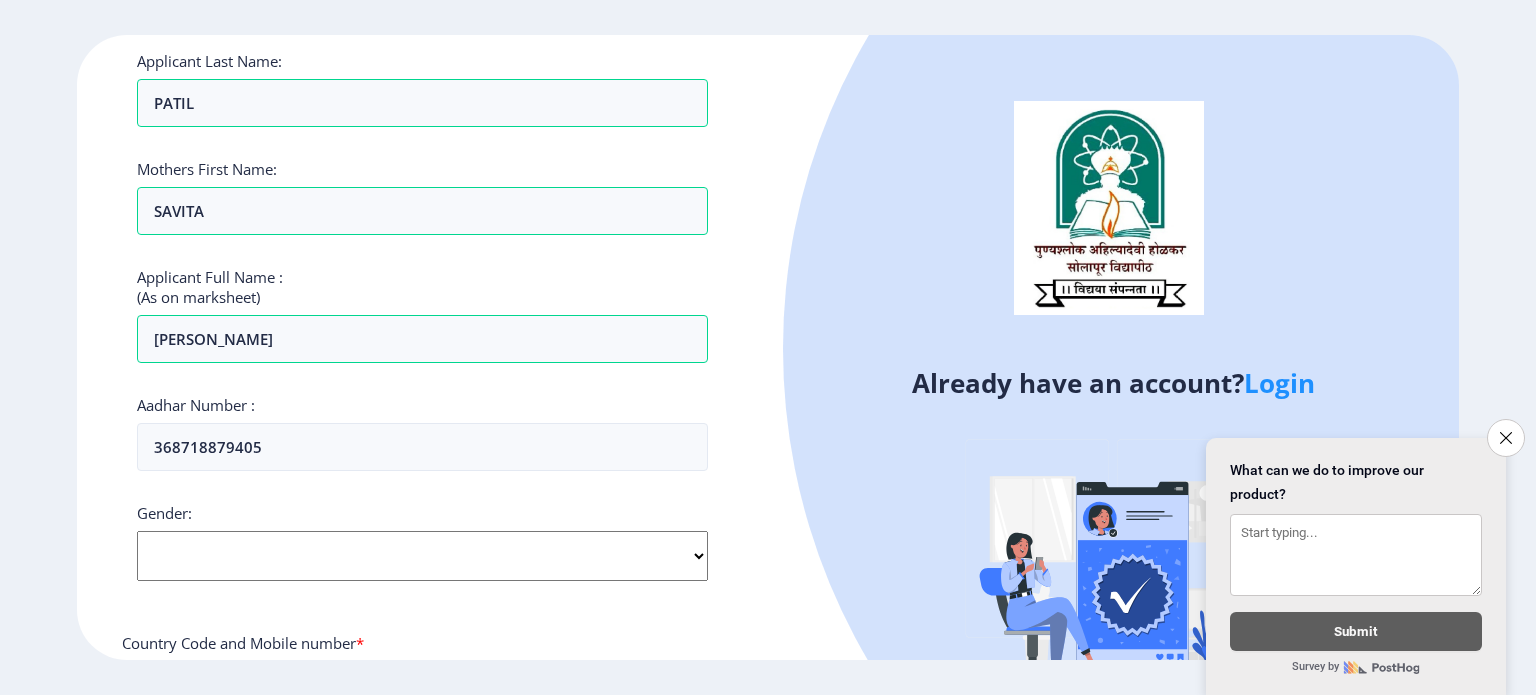select on "[DEMOGRAPHIC_DATA]" 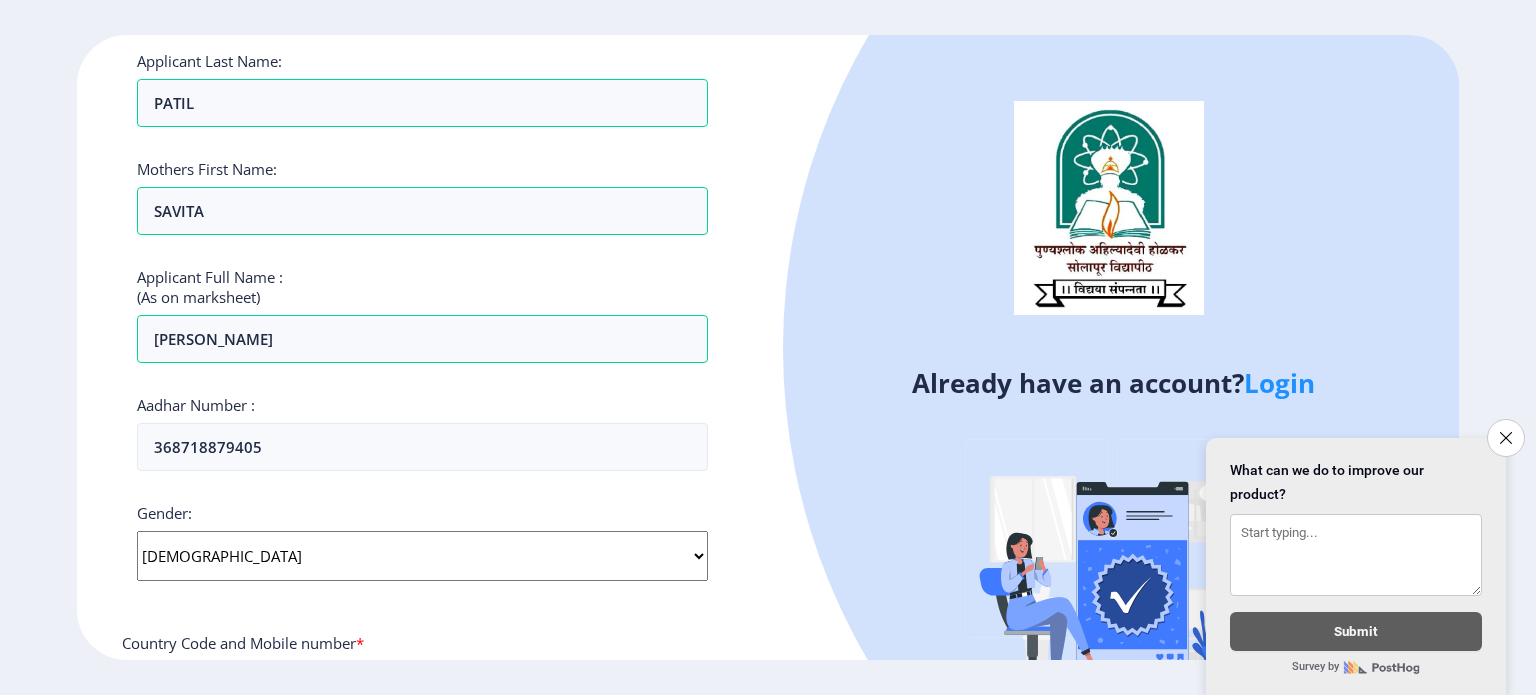 click on "Select Gender Male Female Other" 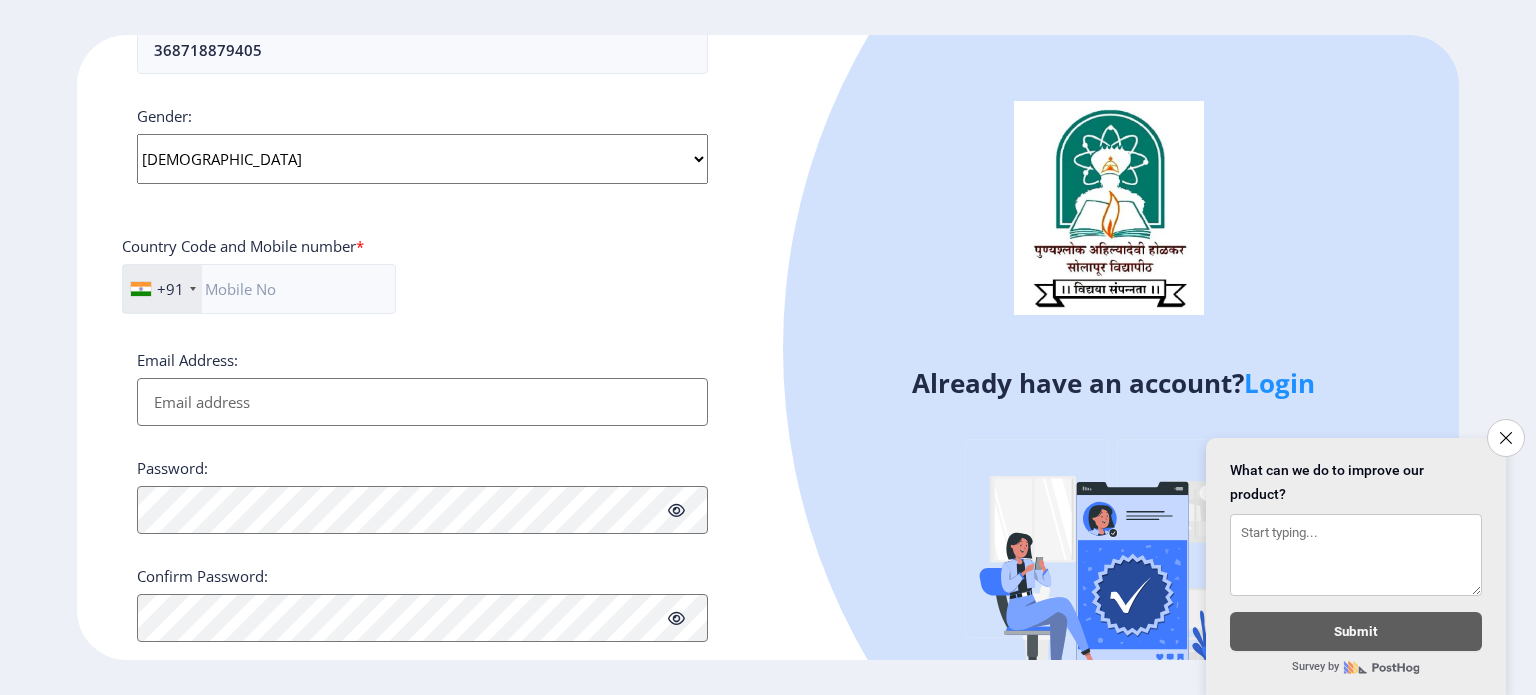 scroll, scrollTop: 726, scrollLeft: 0, axis: vertical 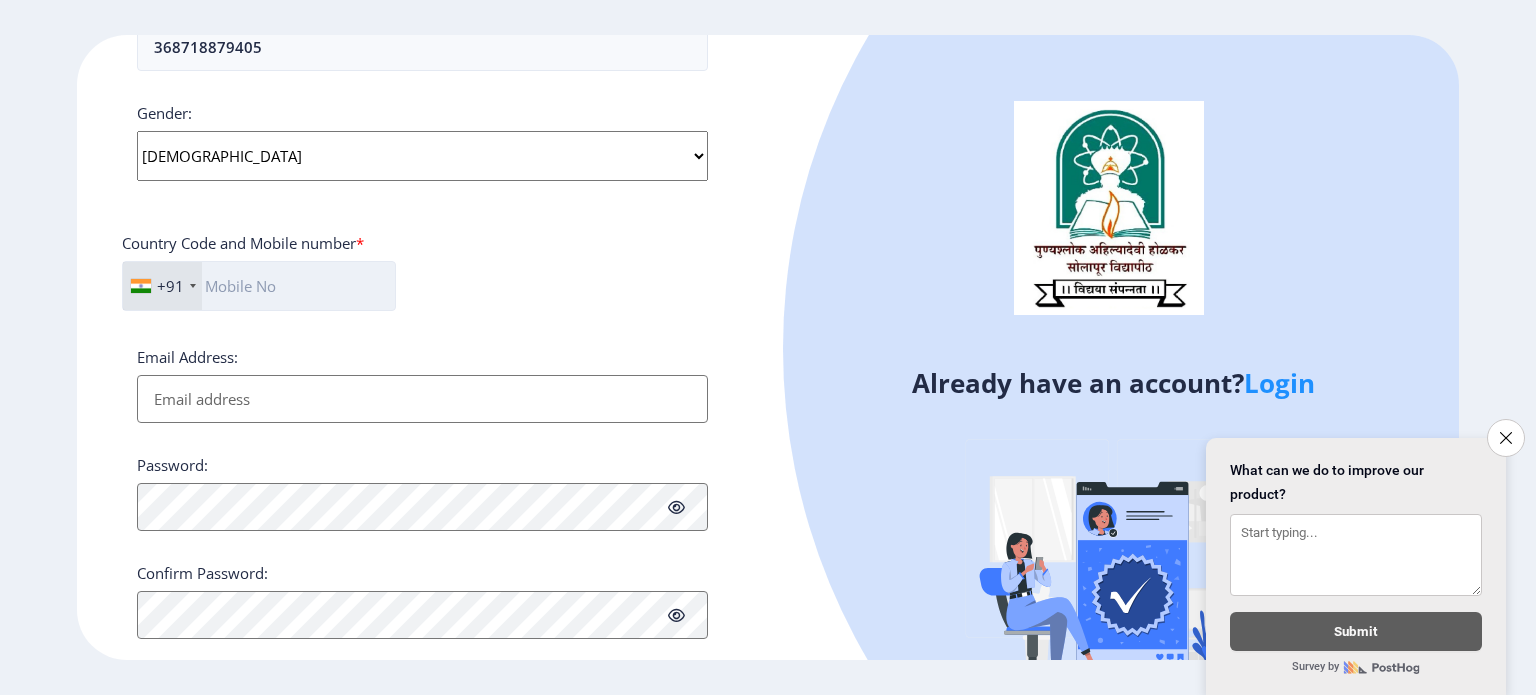 click 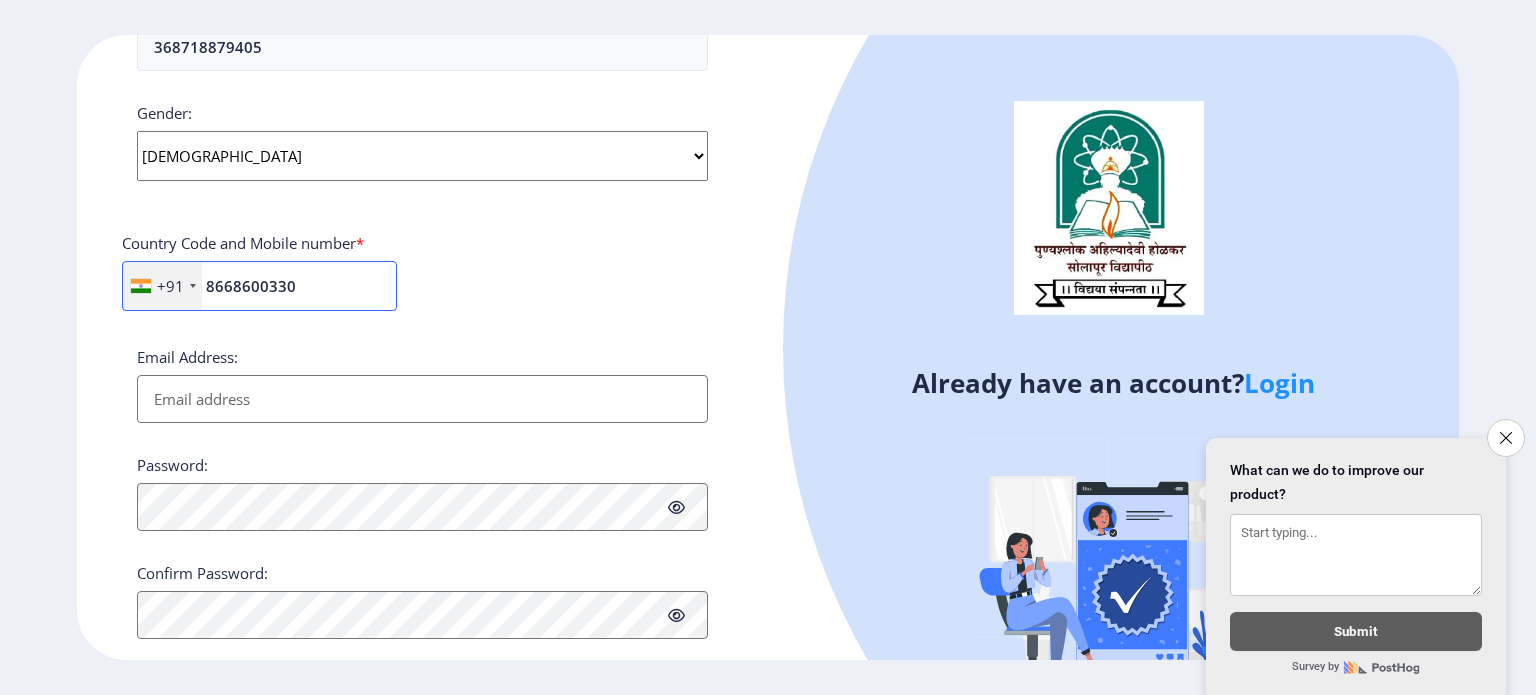 type on "8668600330" 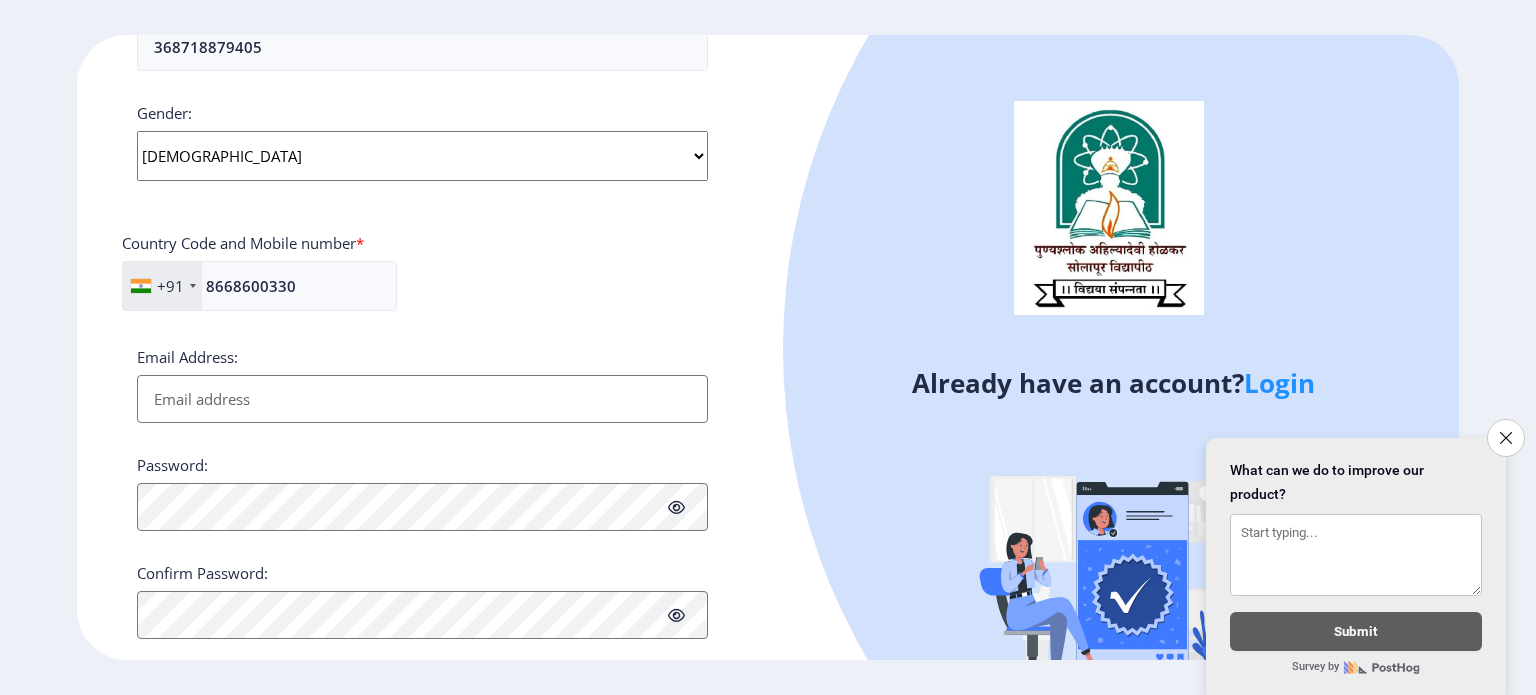 click on "Email Address:" at bounding box center (422, 399) 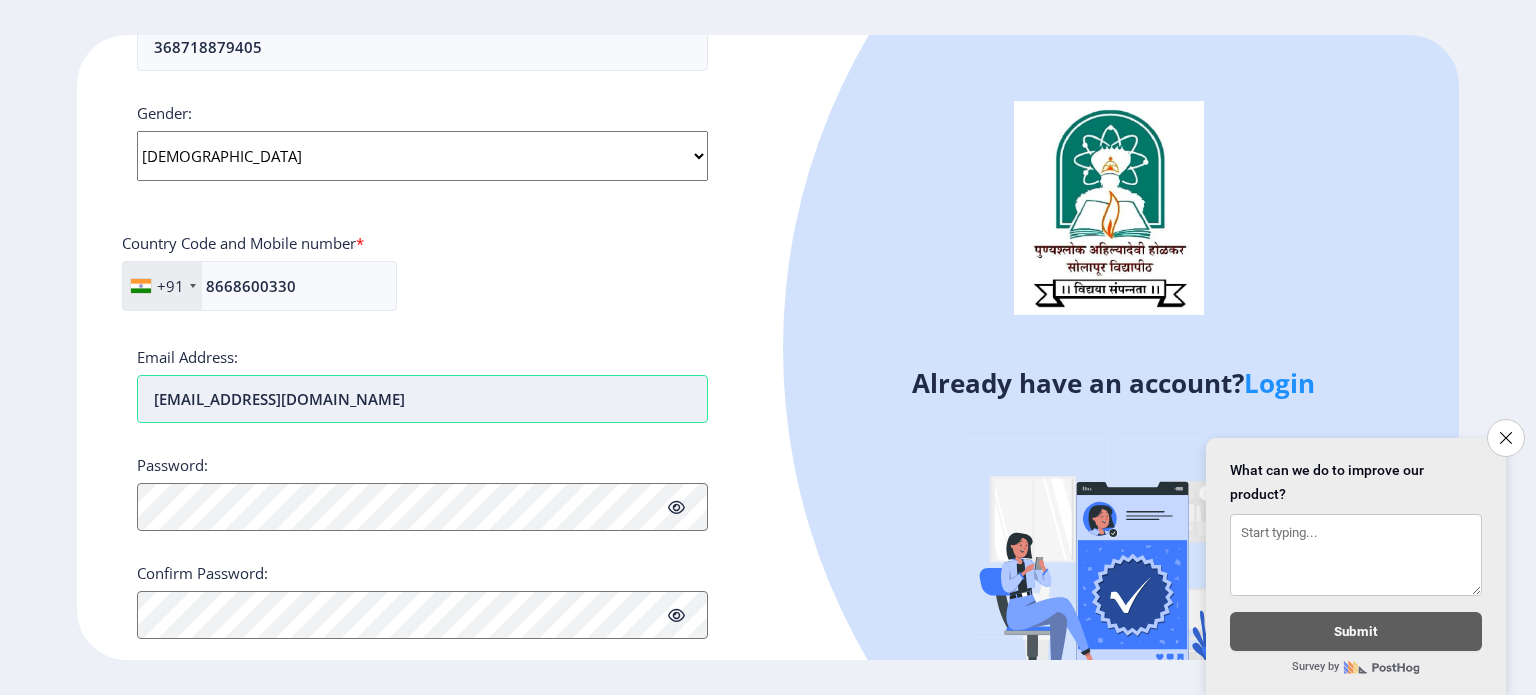type on "[EMAIL_ADDRESS][DOMAIN_NAME]" 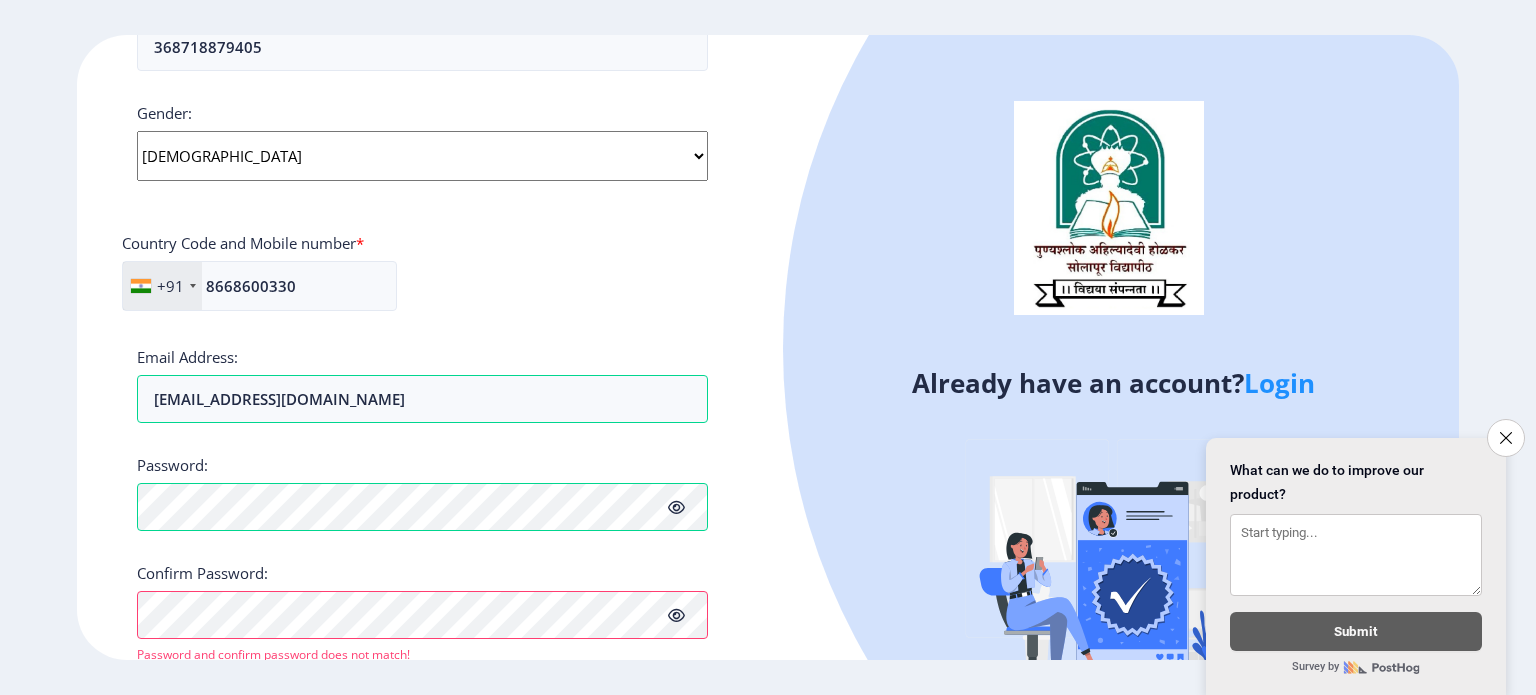 click 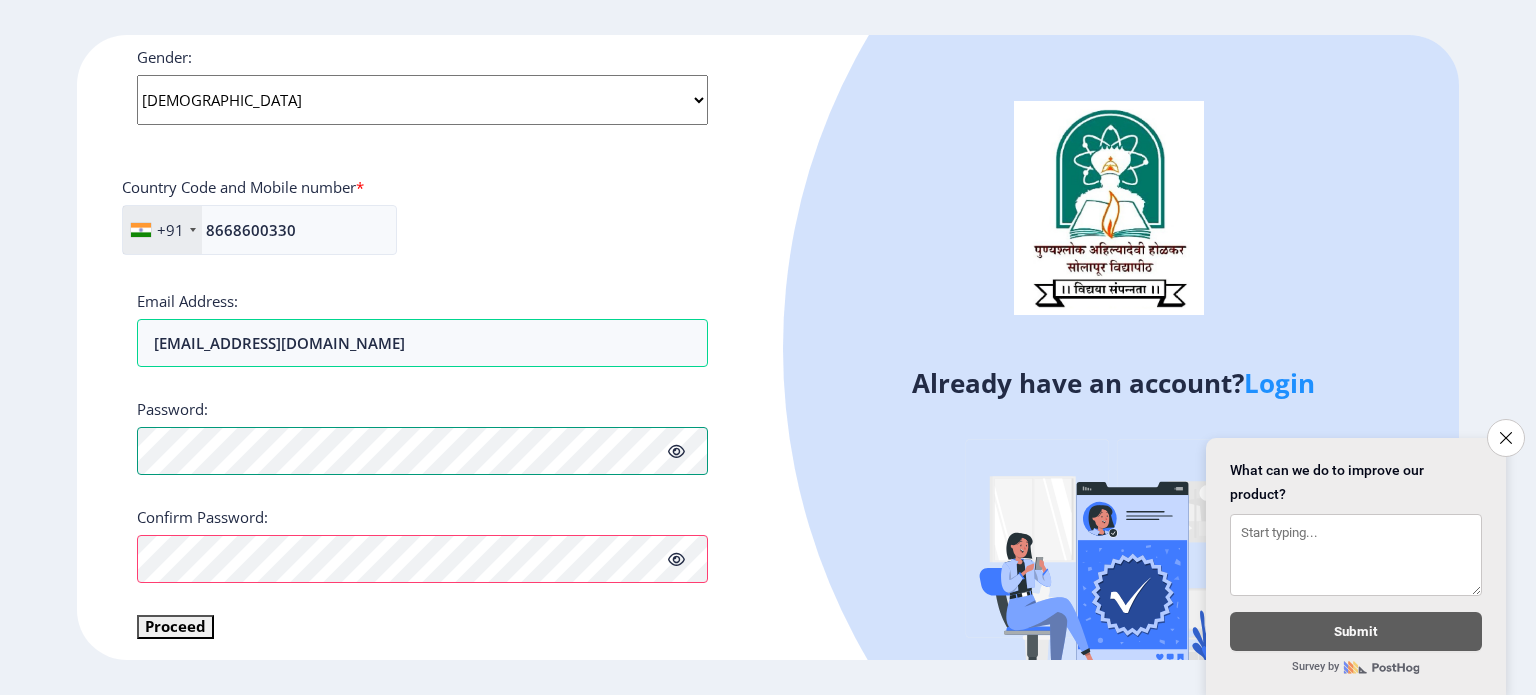 scroll, scrollTop: 786, scrollLeft: 0, axis: vertical 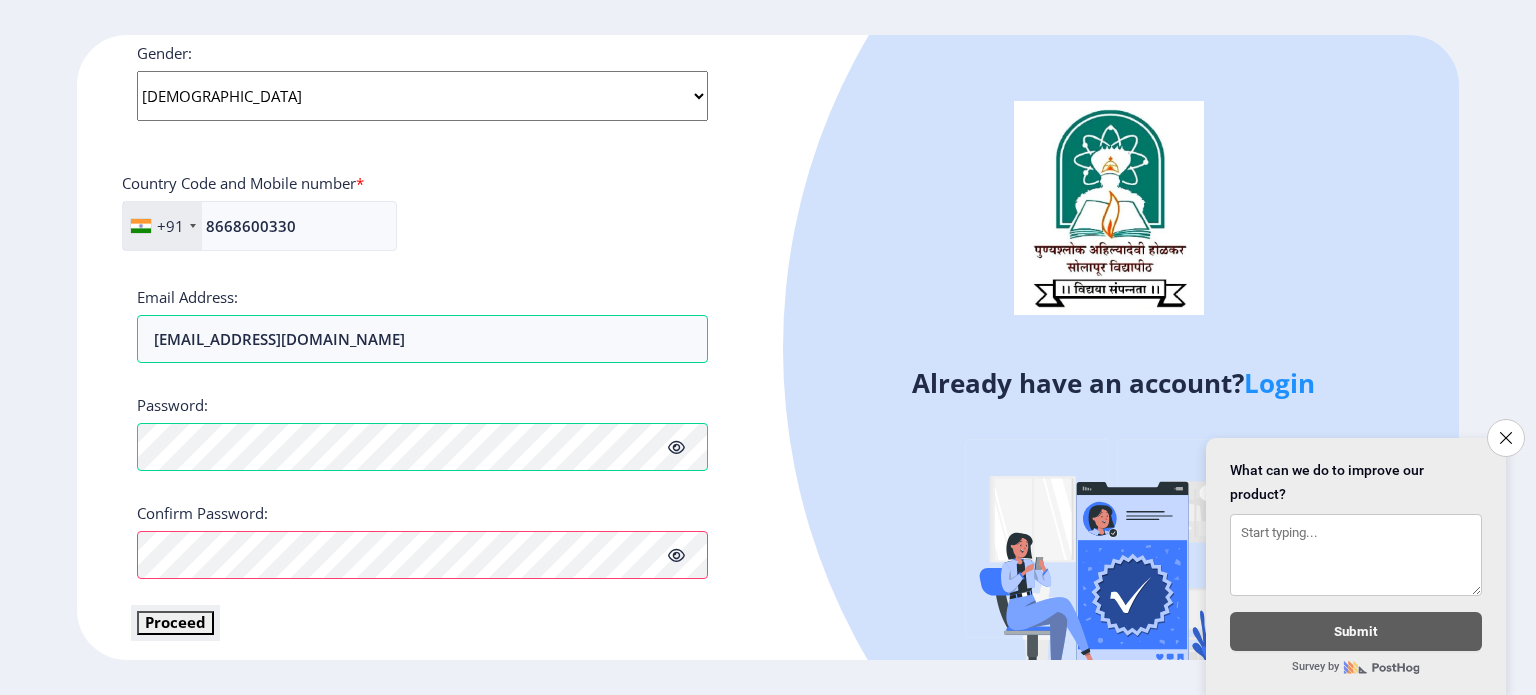 click on "Proceed" 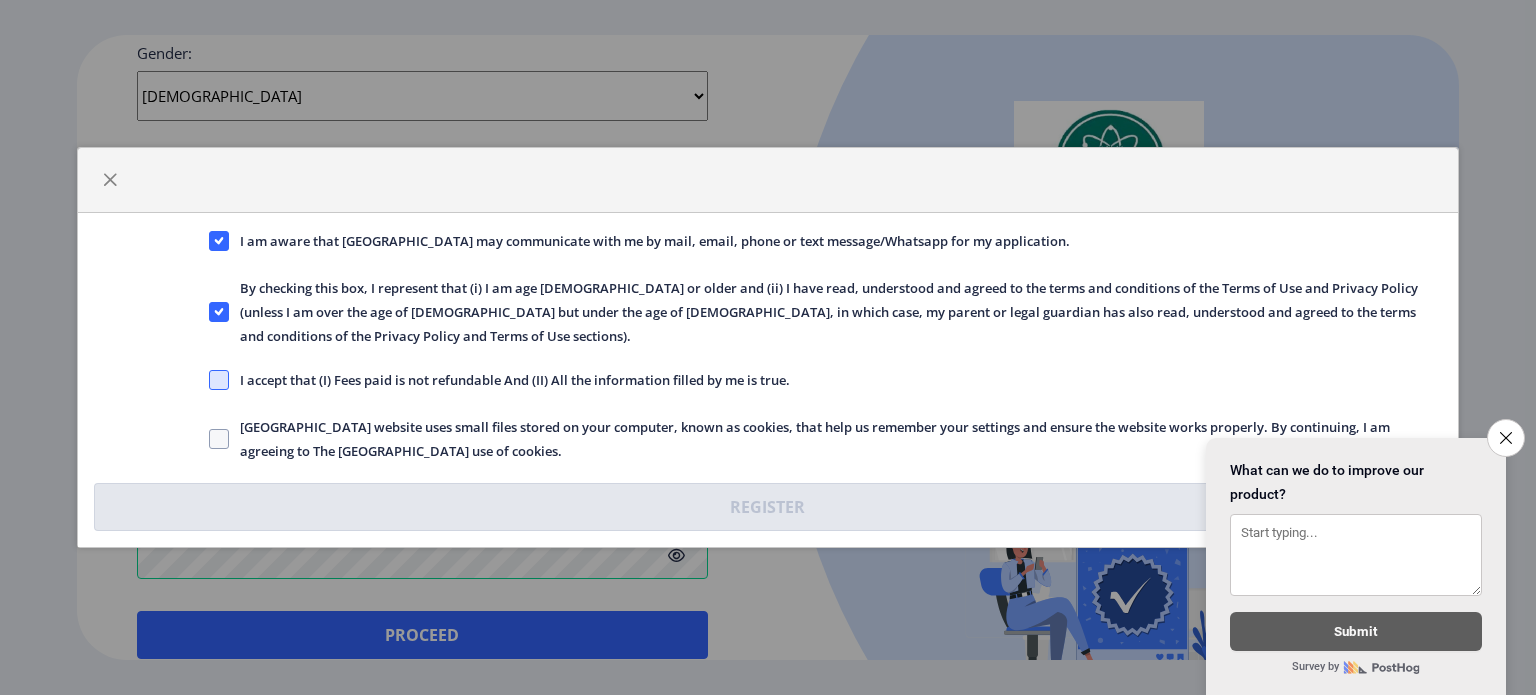 click 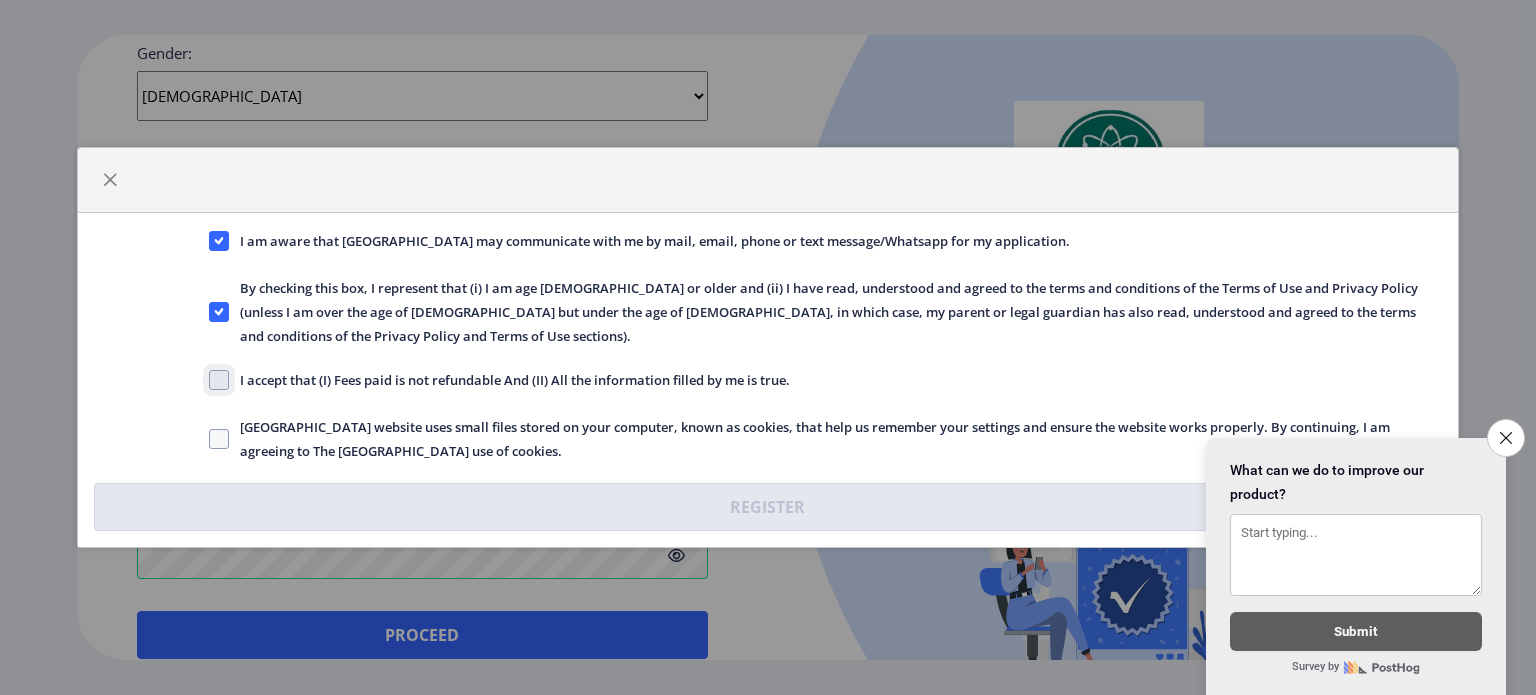 click on "I accept that (I) Fees paid is not refundable And (II) All the information filled by me is true." 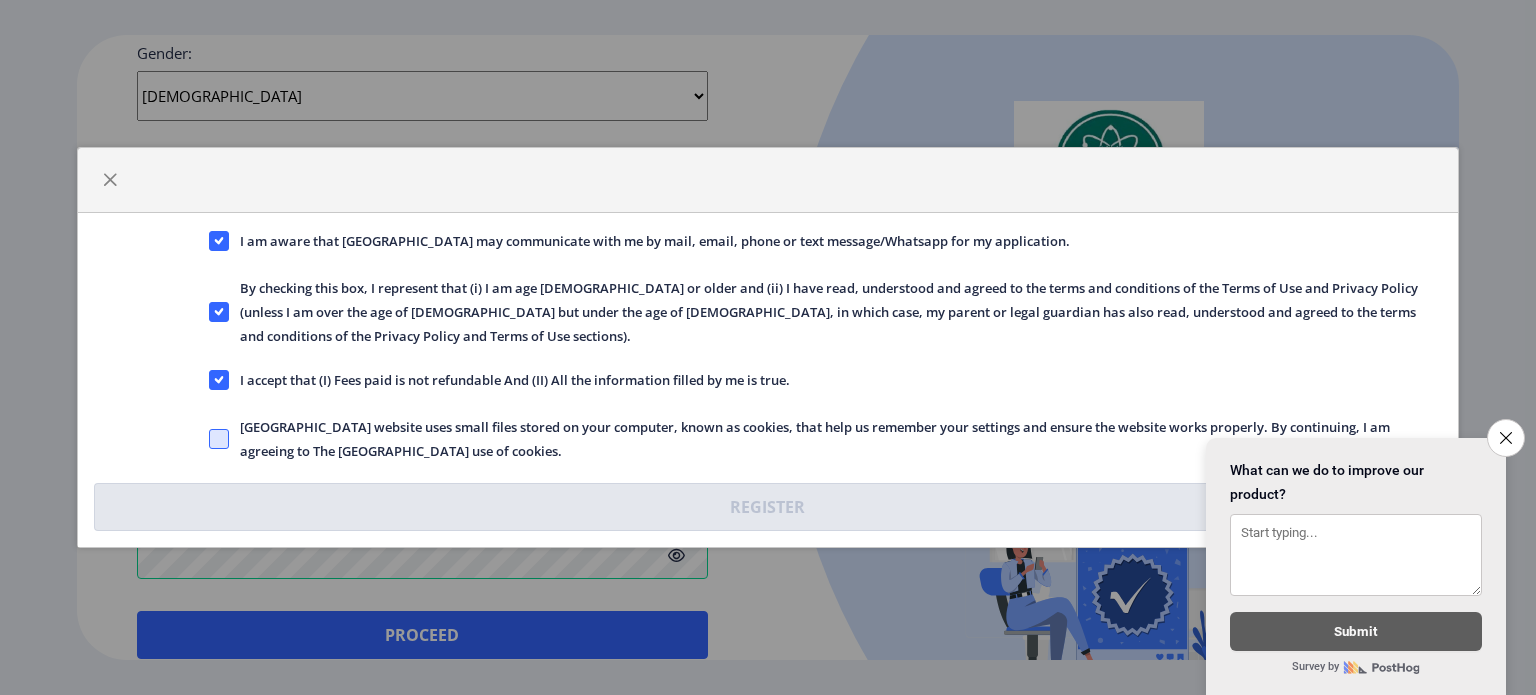 click 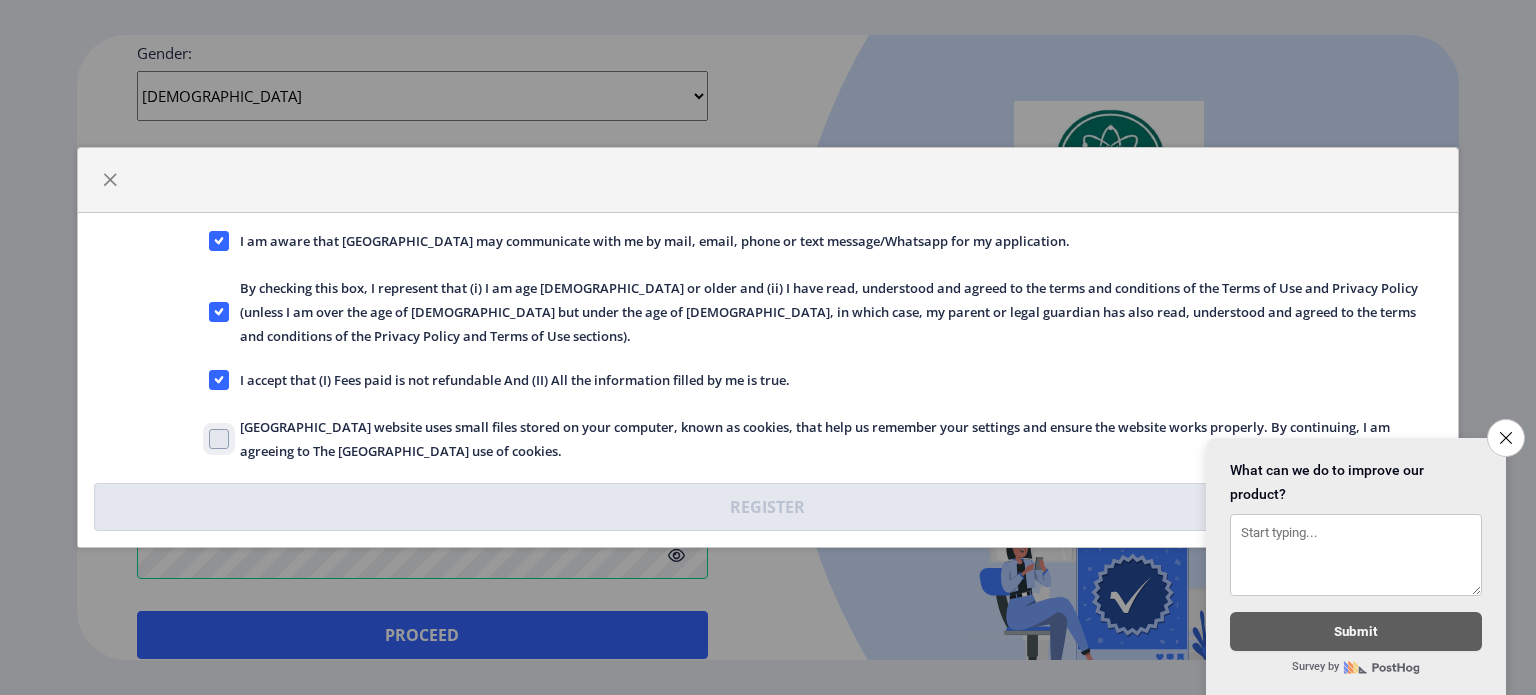 click on "Solapur University website uses small files stored on your computer, known as cookies, that help us remember your settings and ensure the website works properly. By continuing, I am agreeing to The Solapur University use of cookies." 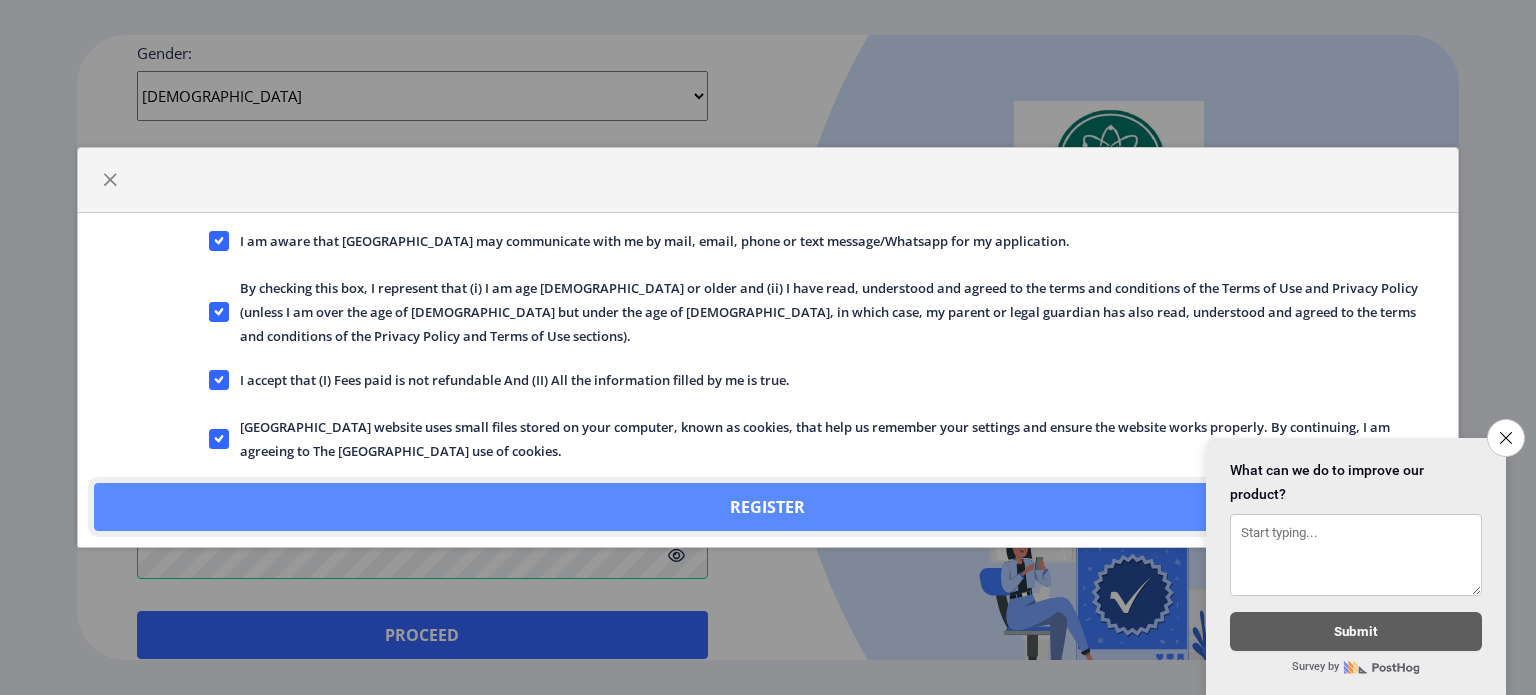 click on "Register" 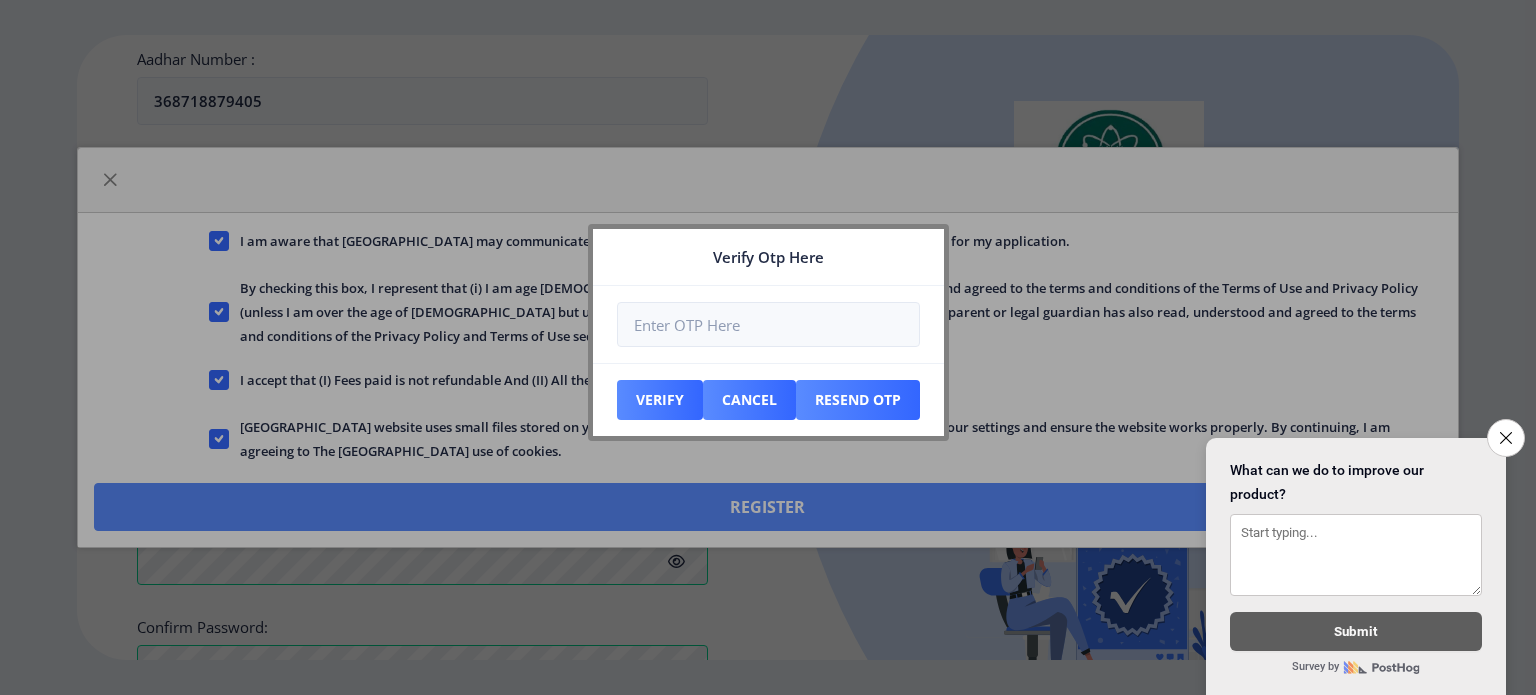 scroll, scrollTop: 900, scrollLeft: 0, axis: vertical 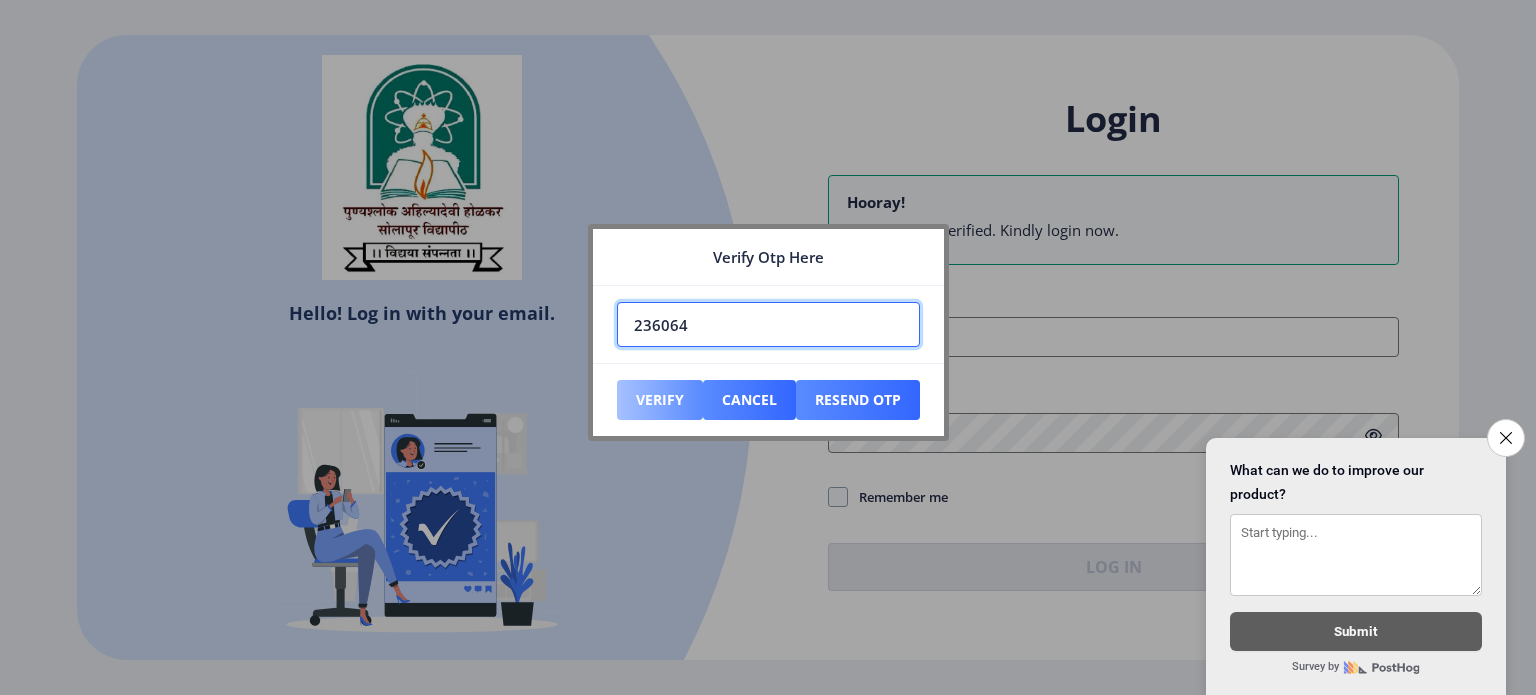 type on "236064" 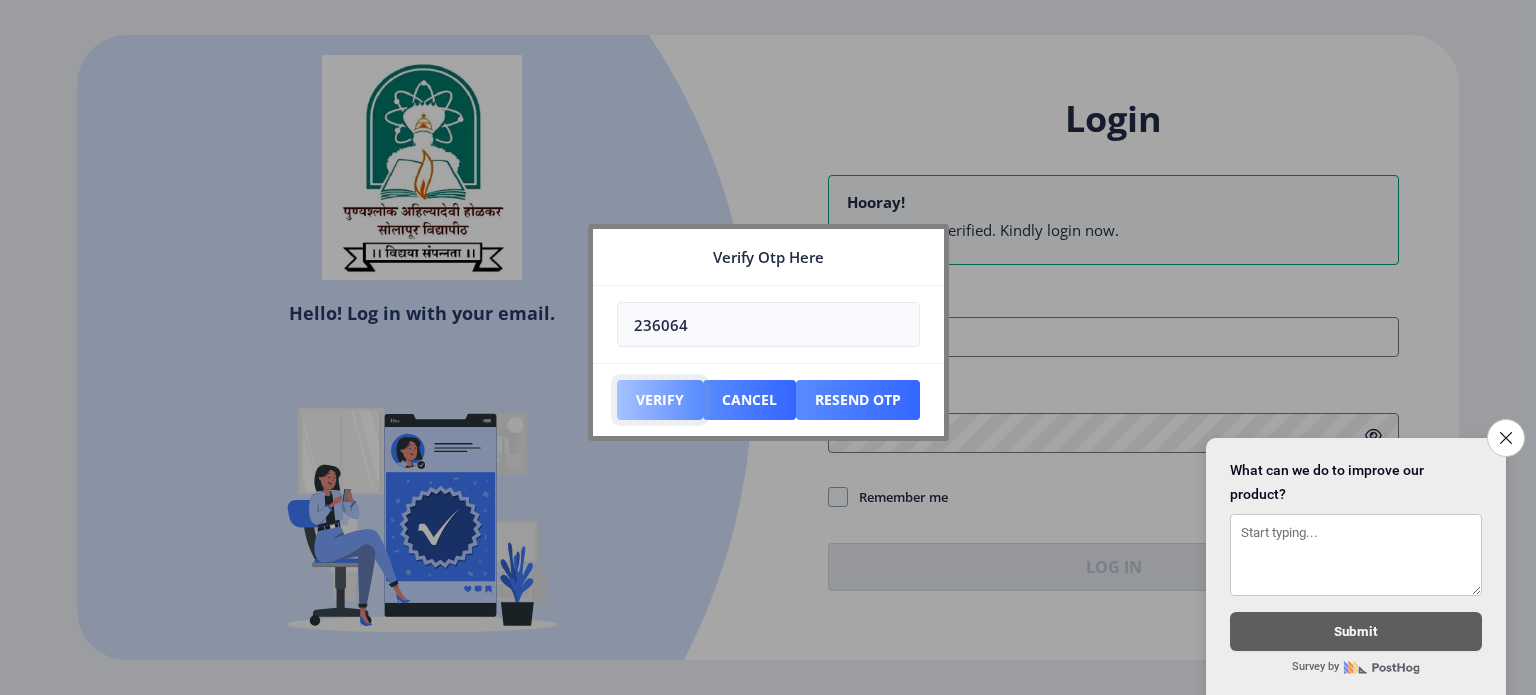 click on "Verify" at bounding box center [660, 400] 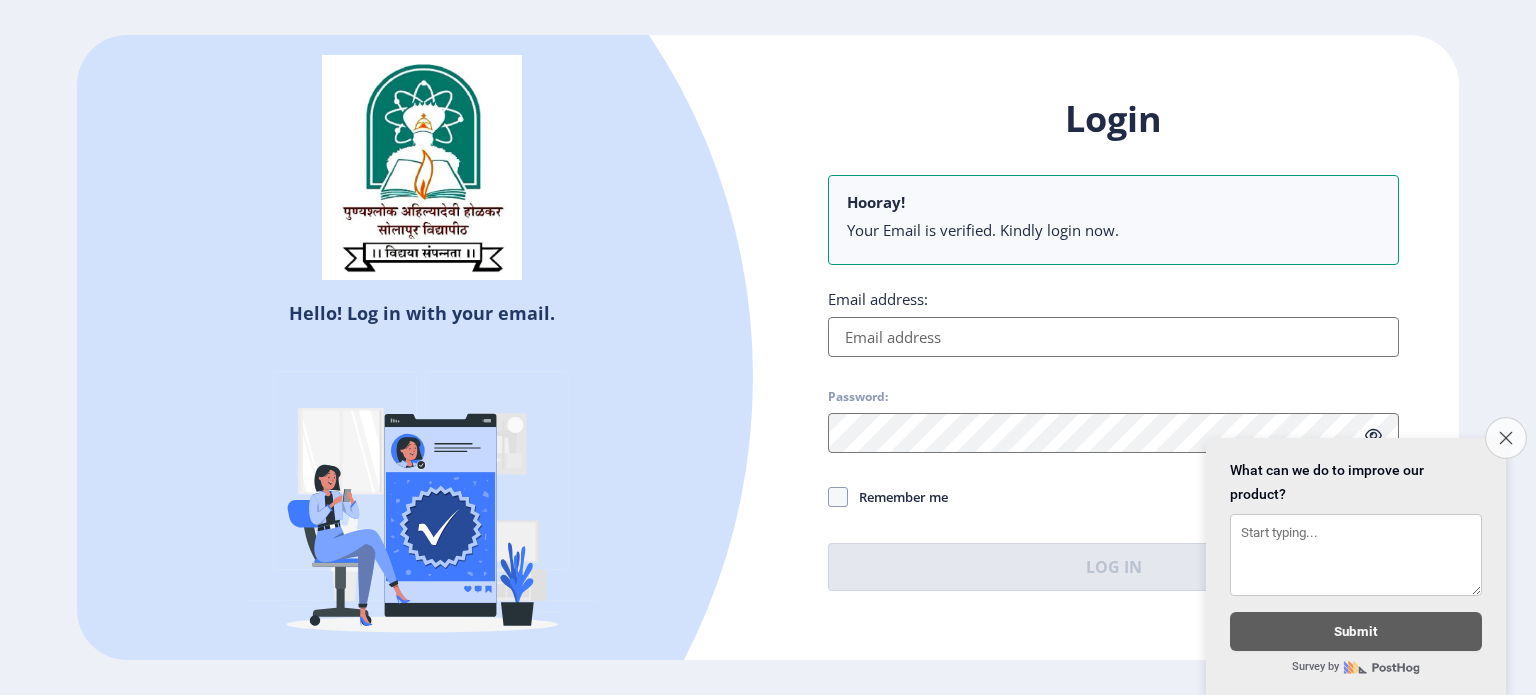 click 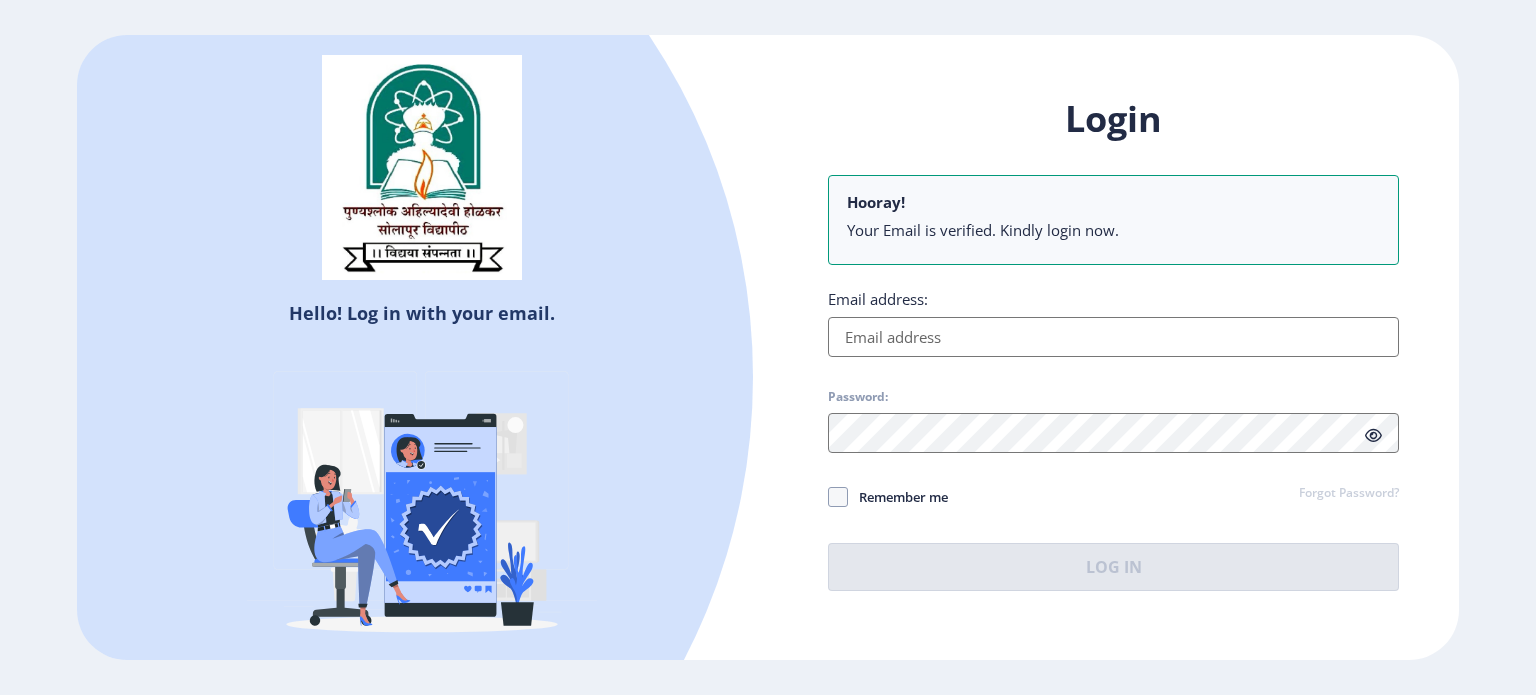click on "Email address:" at bounding box center [1113, 337] 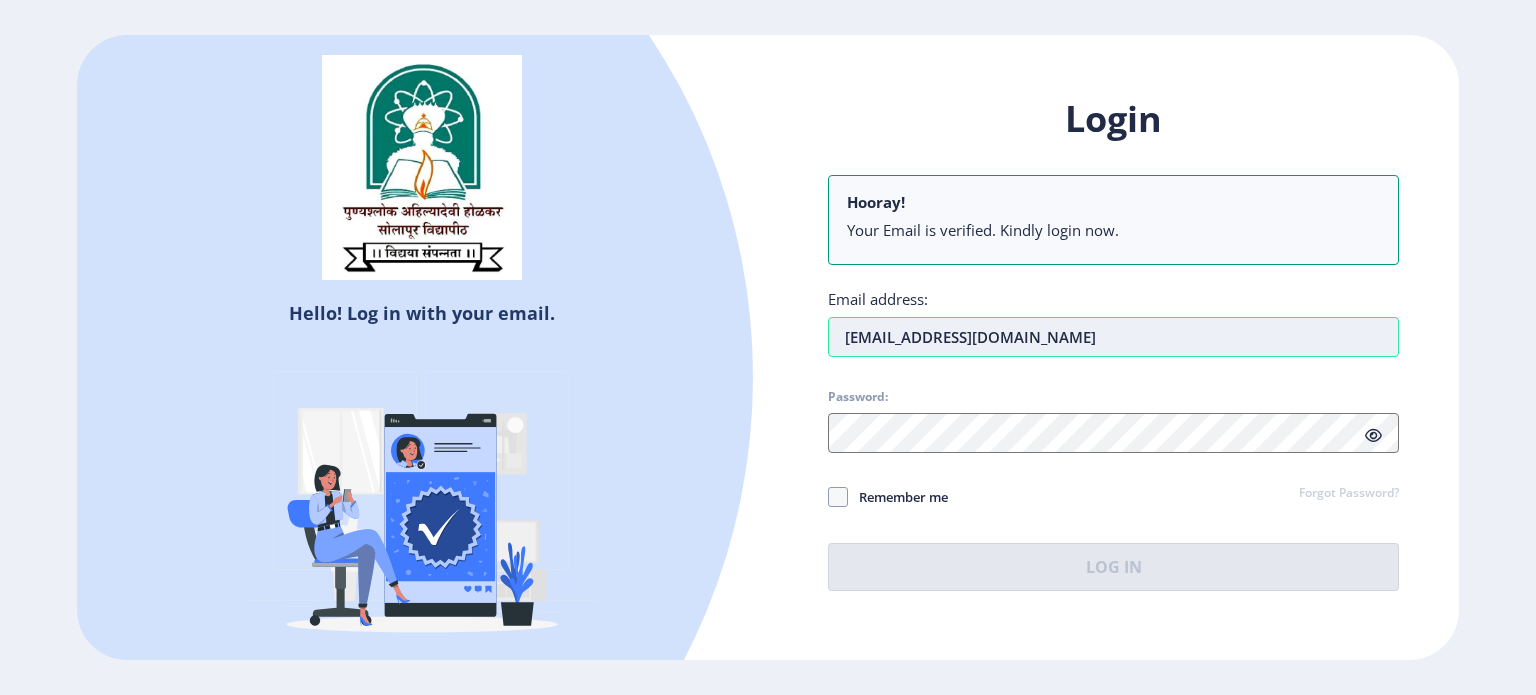 type on "[EMAIL_ADDRESS][DOMAIN_NAME]" 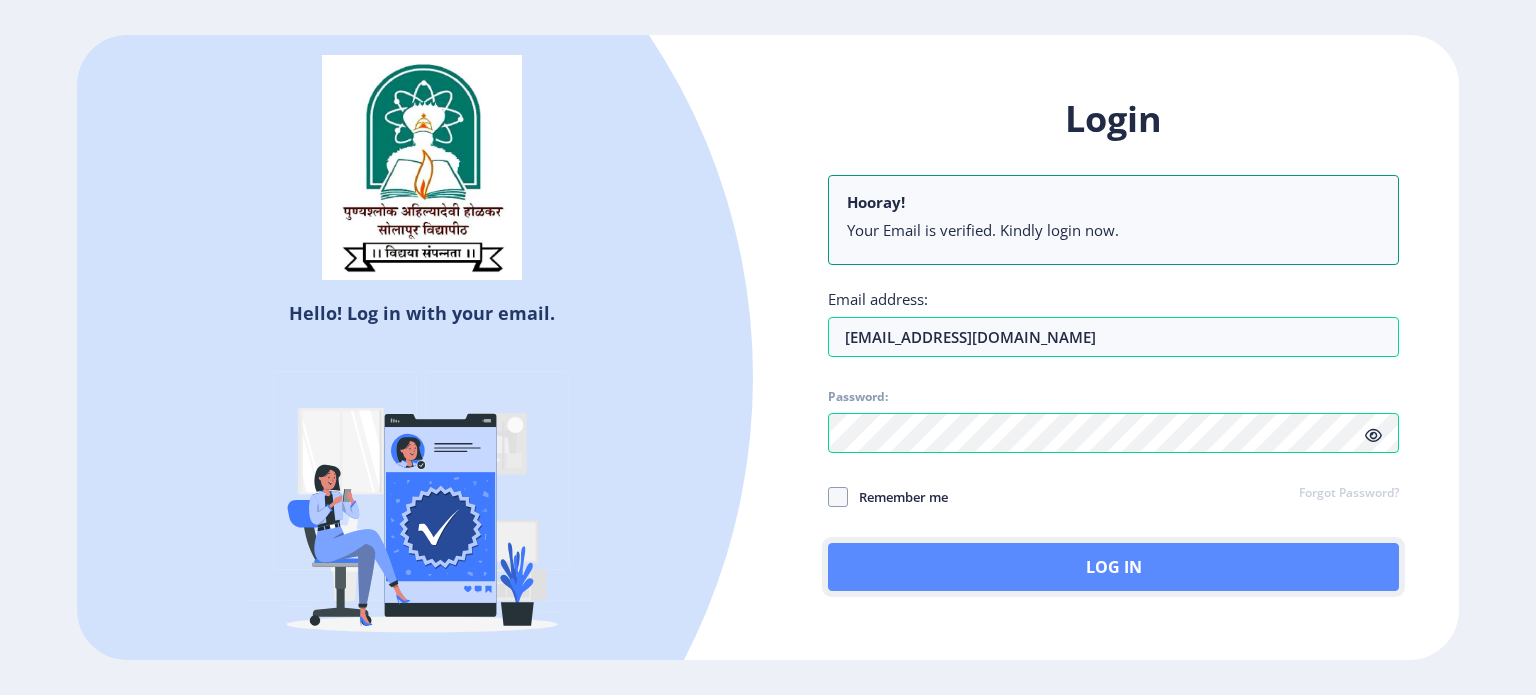 click on "Log In" 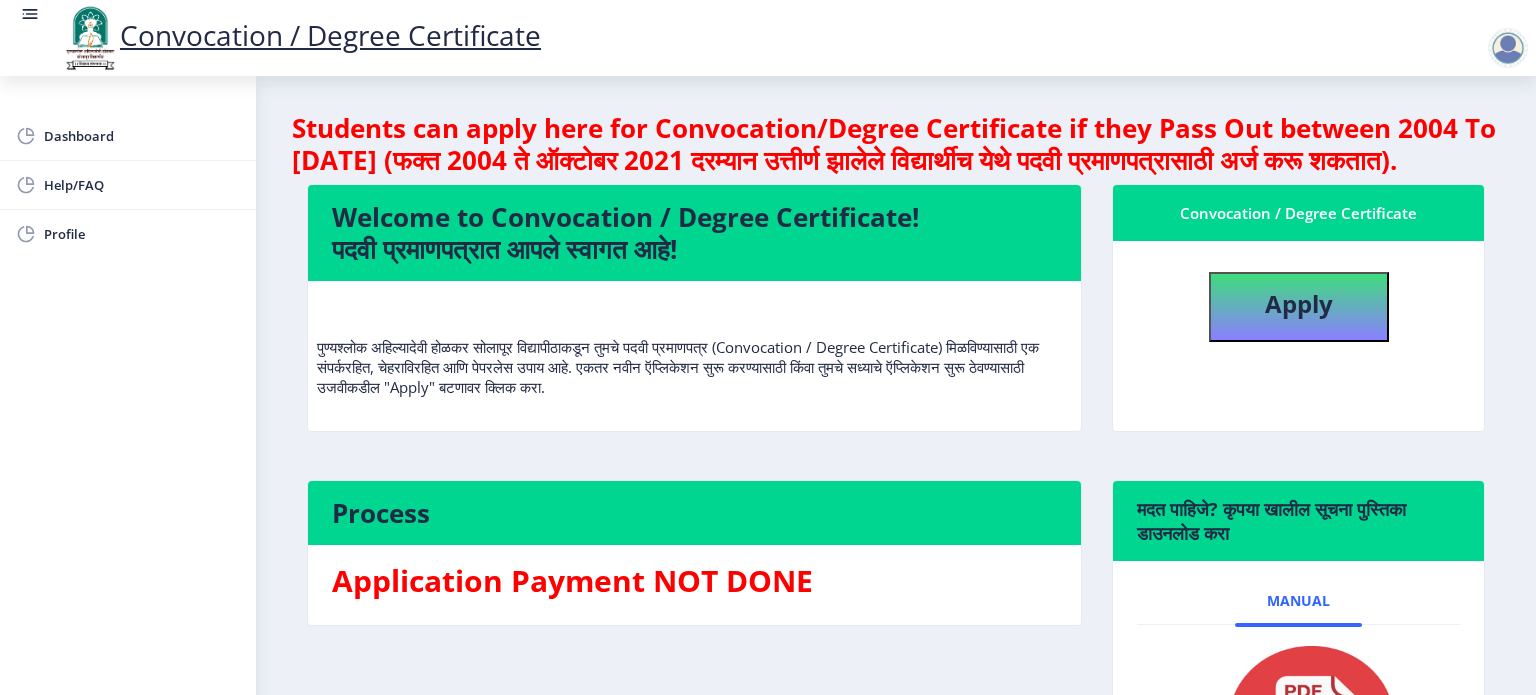 scroll, scrollTop: 0, scrollLeft: 0, axis: both 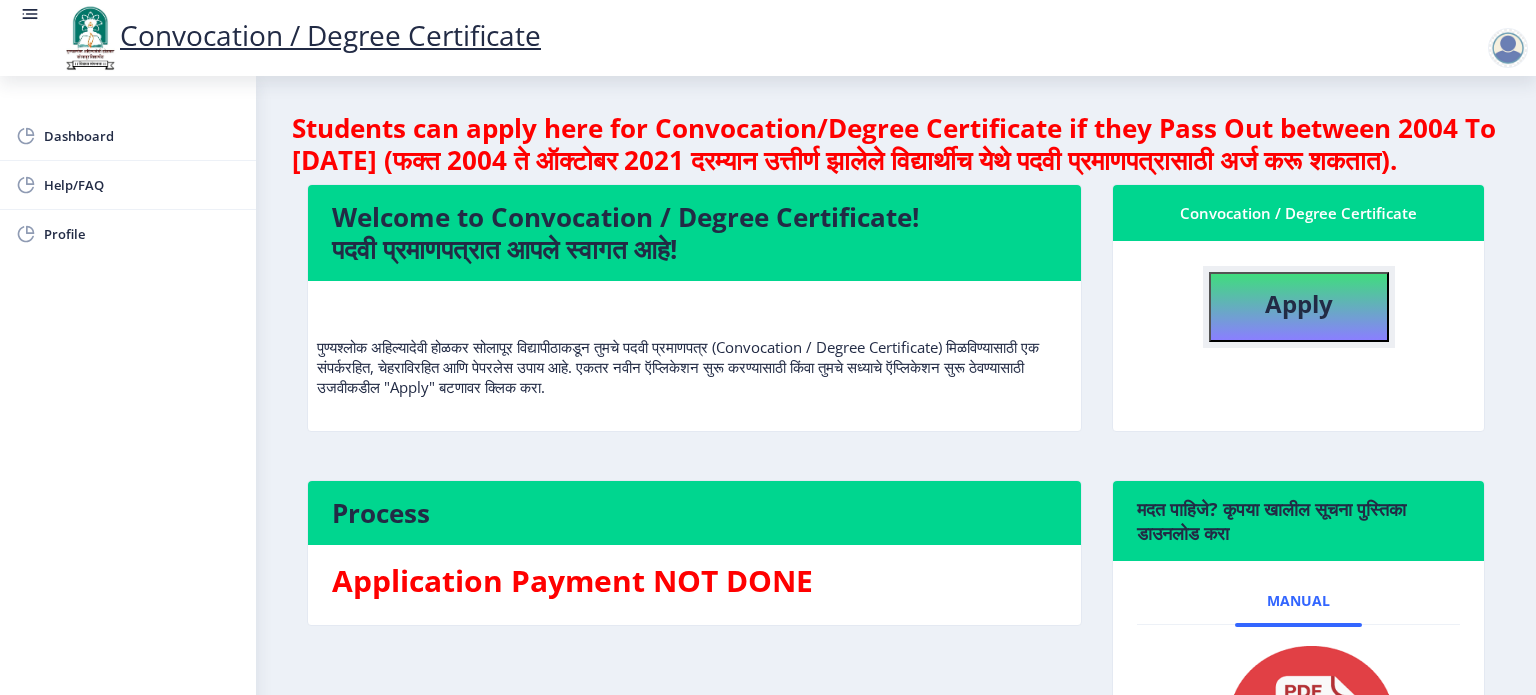 click on "Apply" 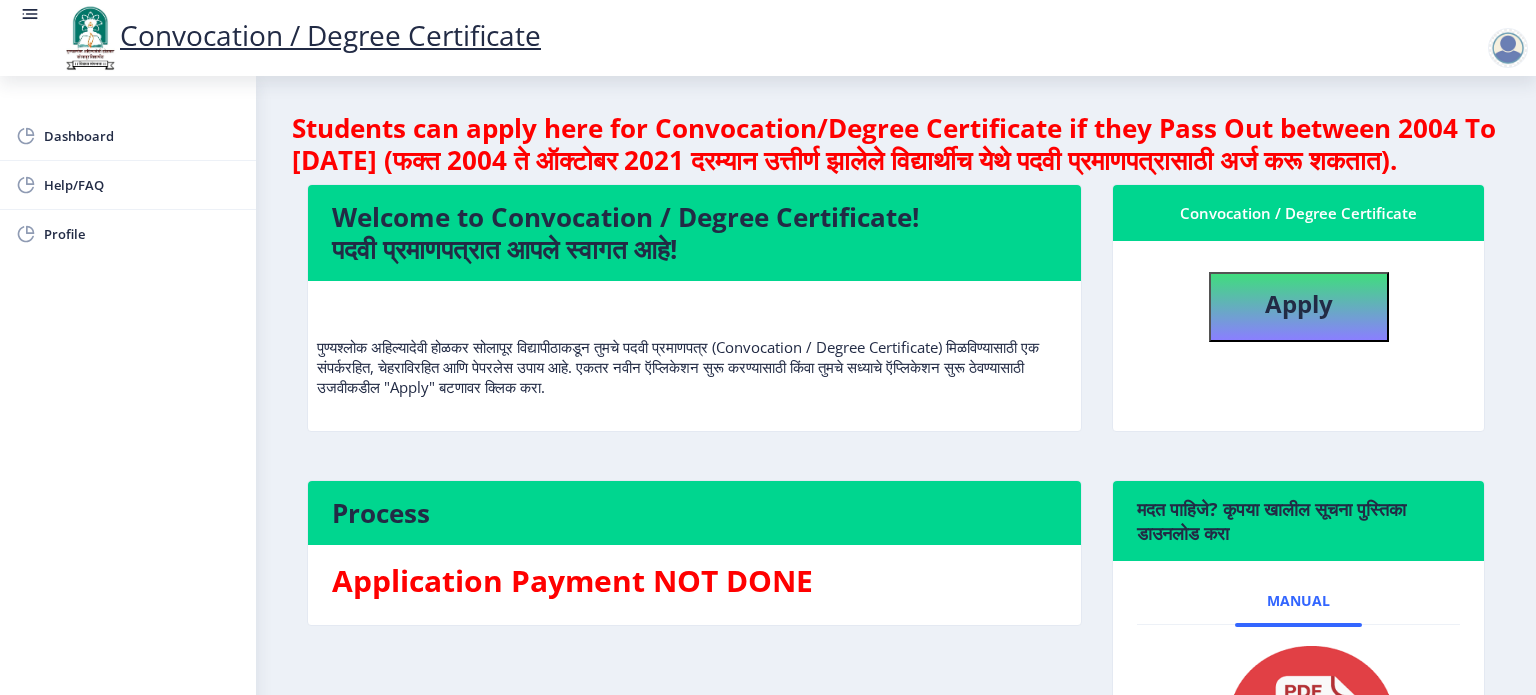 select 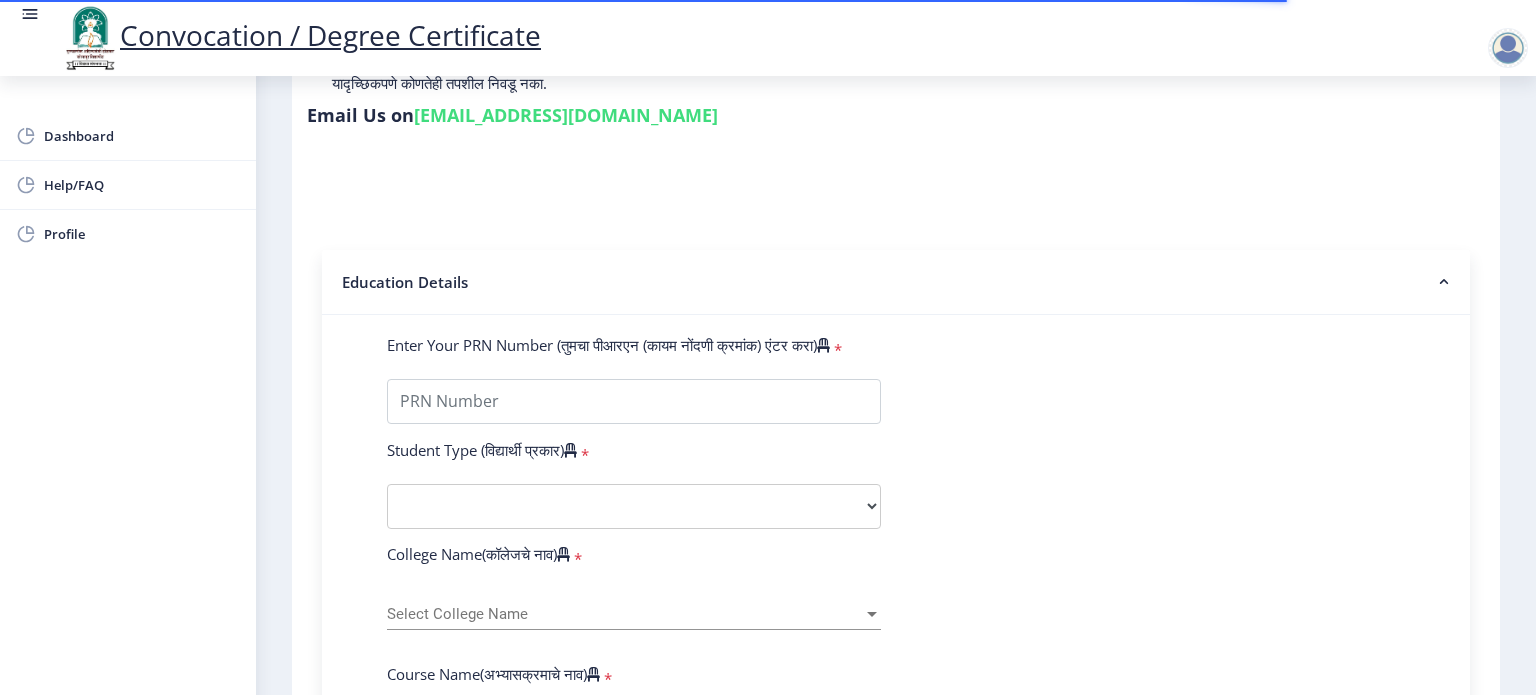 scroll, scrollTop: 300, scrollLeft: 0, axis: vertical 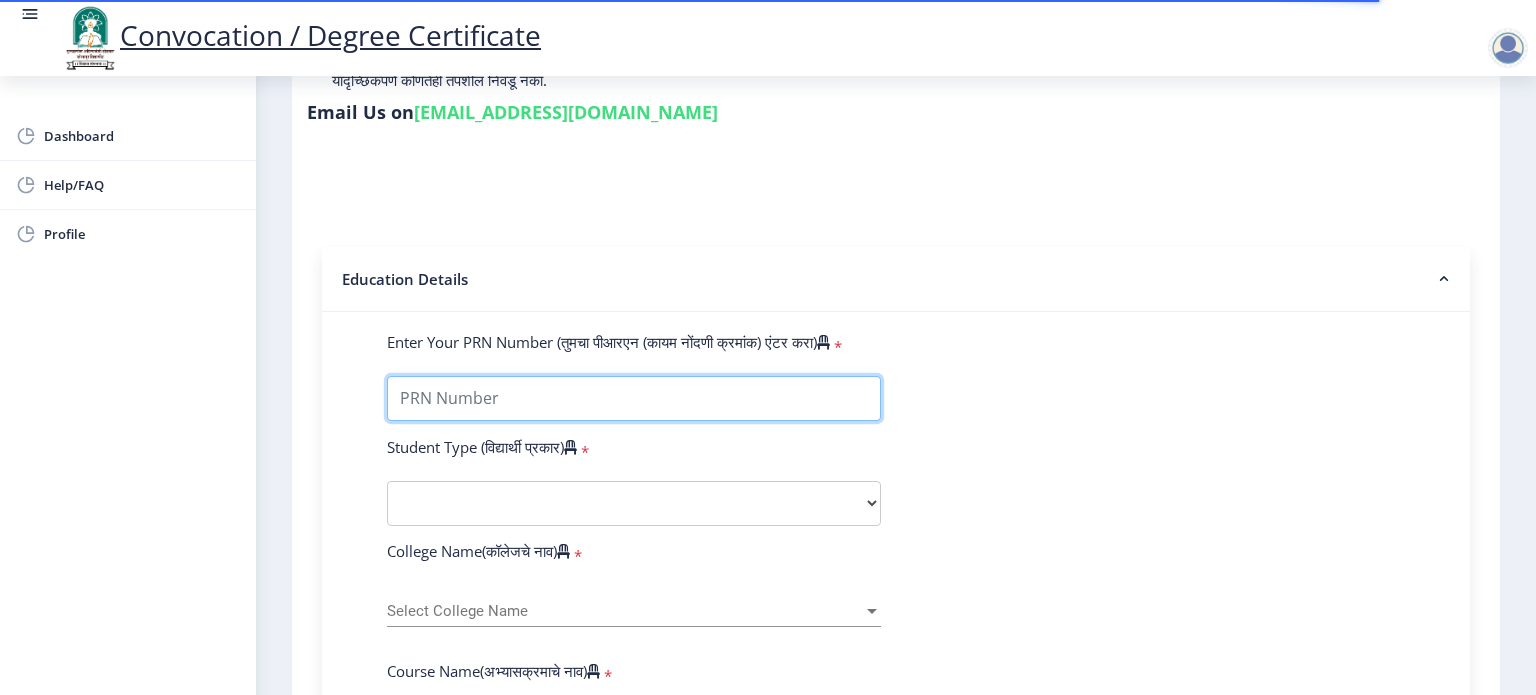 click on "Enter Your PRN Number (तुमचा पीआरएन (कायम नोंदणी क्रमांक) एंटर करा)" at bounding box center (634, 398) 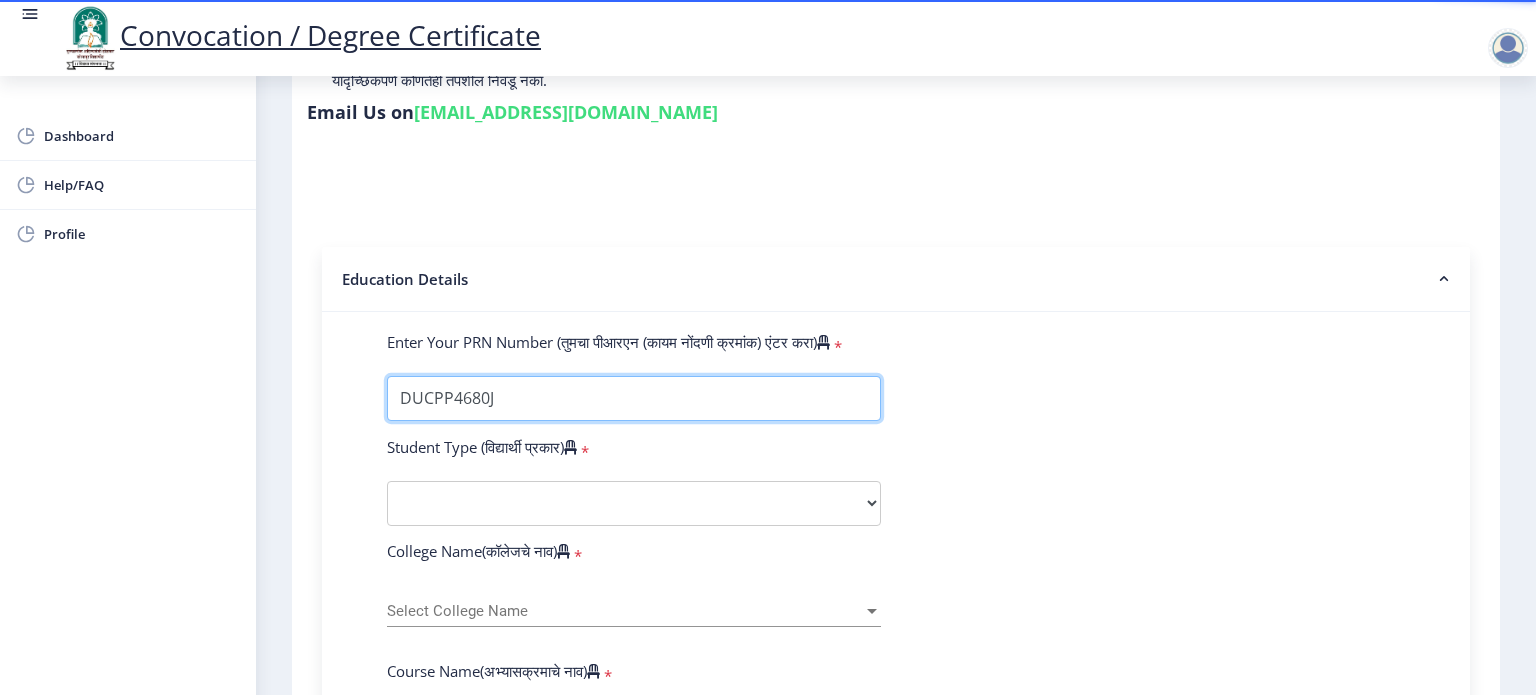 type on "DUCPP4680J" 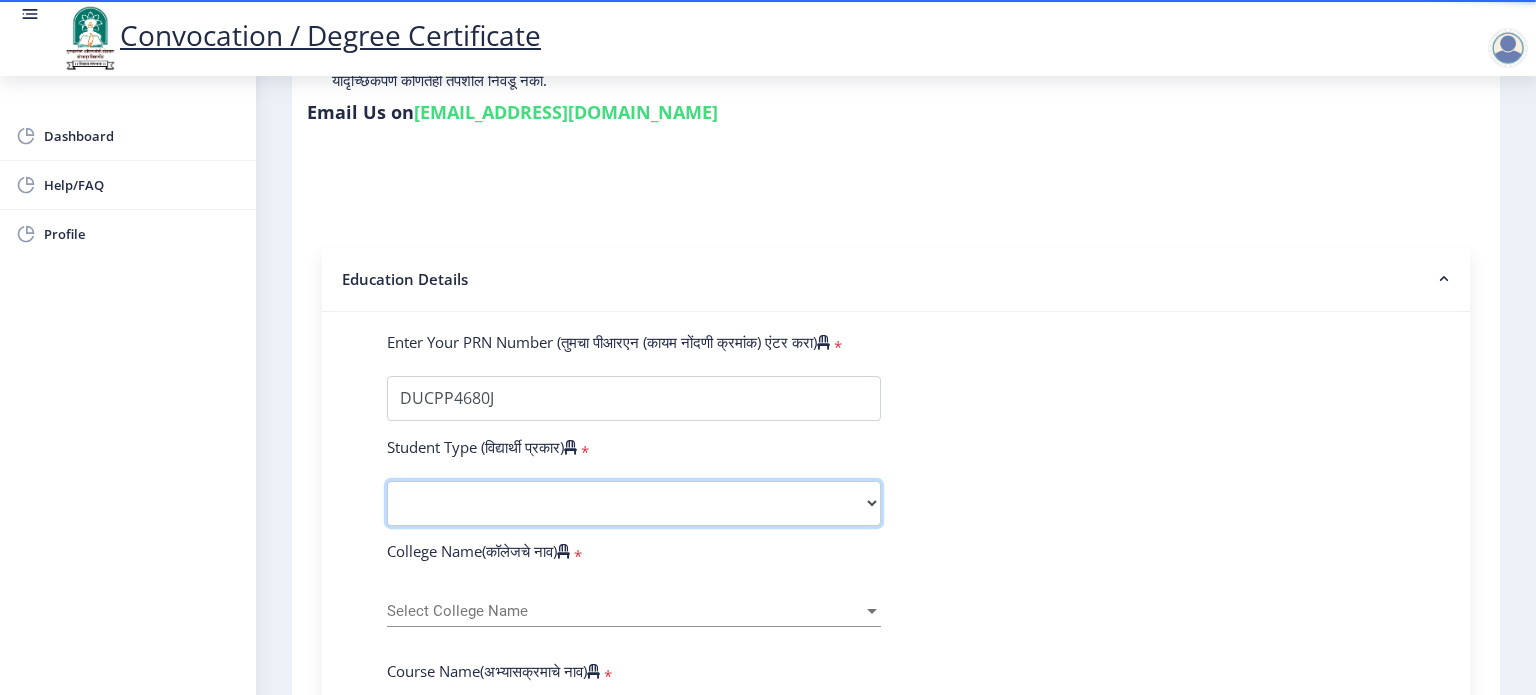click on "Select Student Type Regular External" at bounding box center (634, 503) 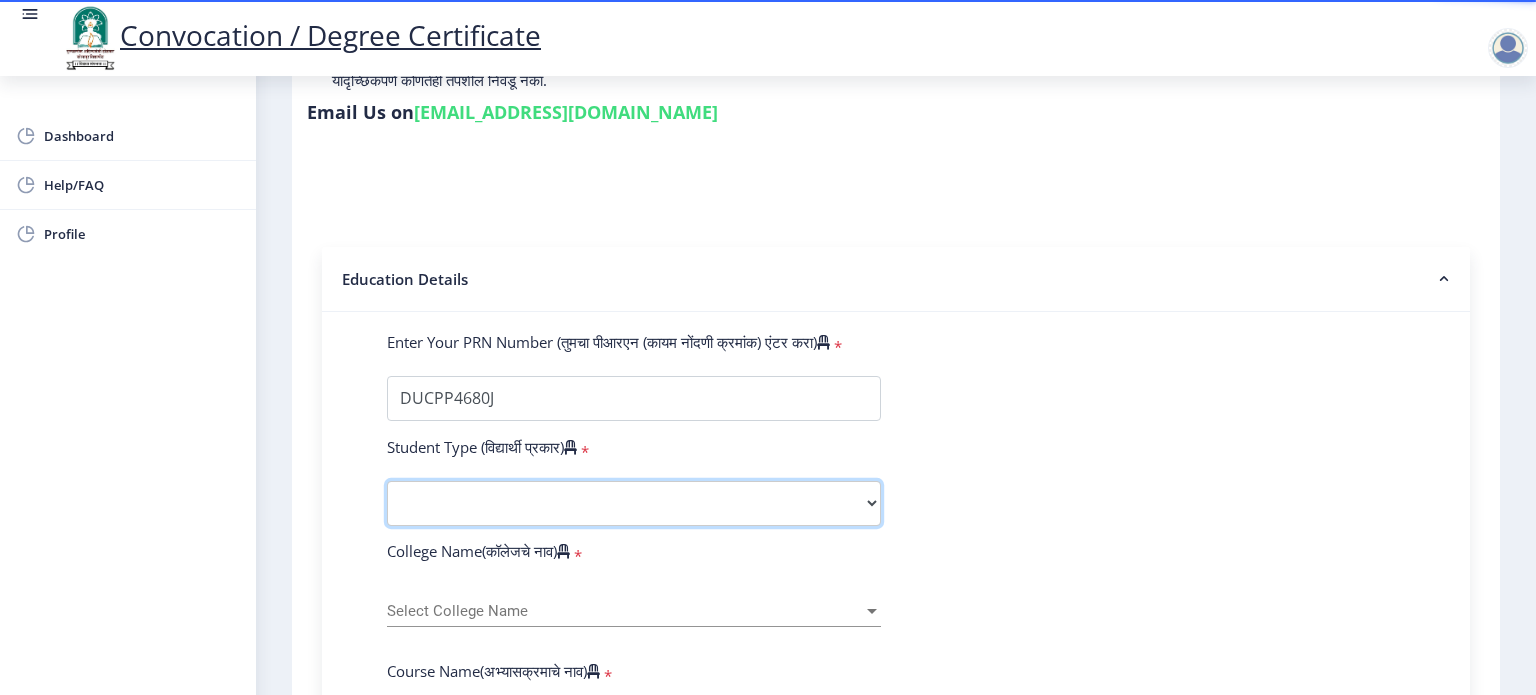 select on "Regular" 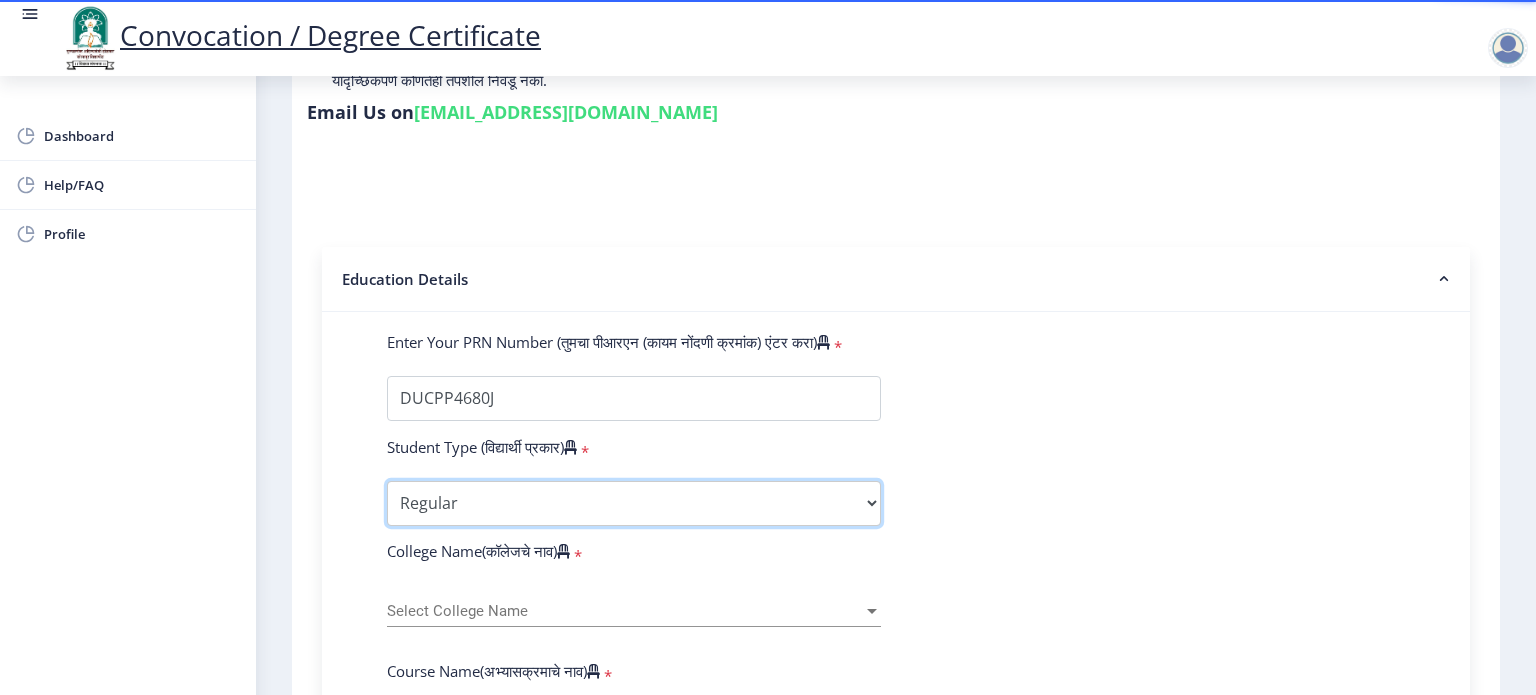 click on "Select Student Type Regular External" at bounding box center (634, 503) 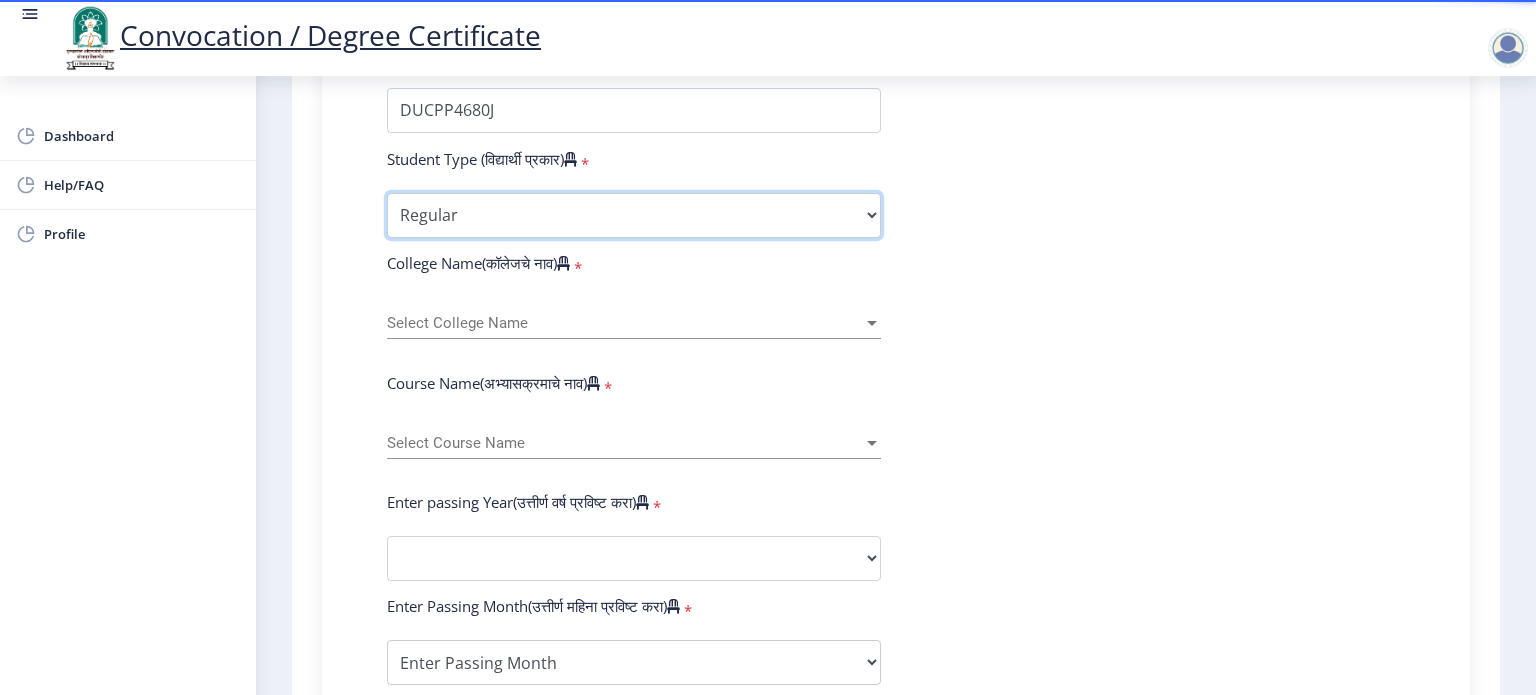 scroll, scrollTop: 600, scrollLeft: 0, axis: vertical 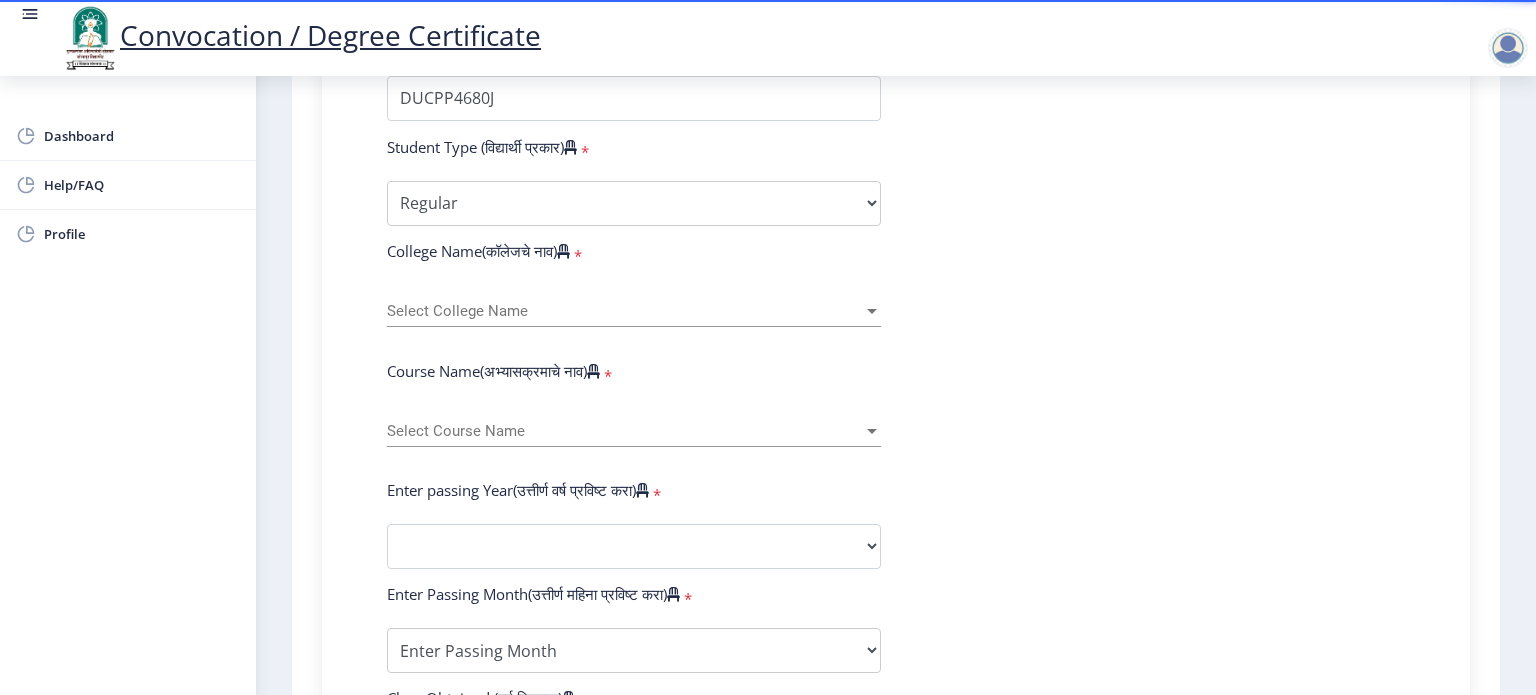 click on "Select College Name Select College Name" 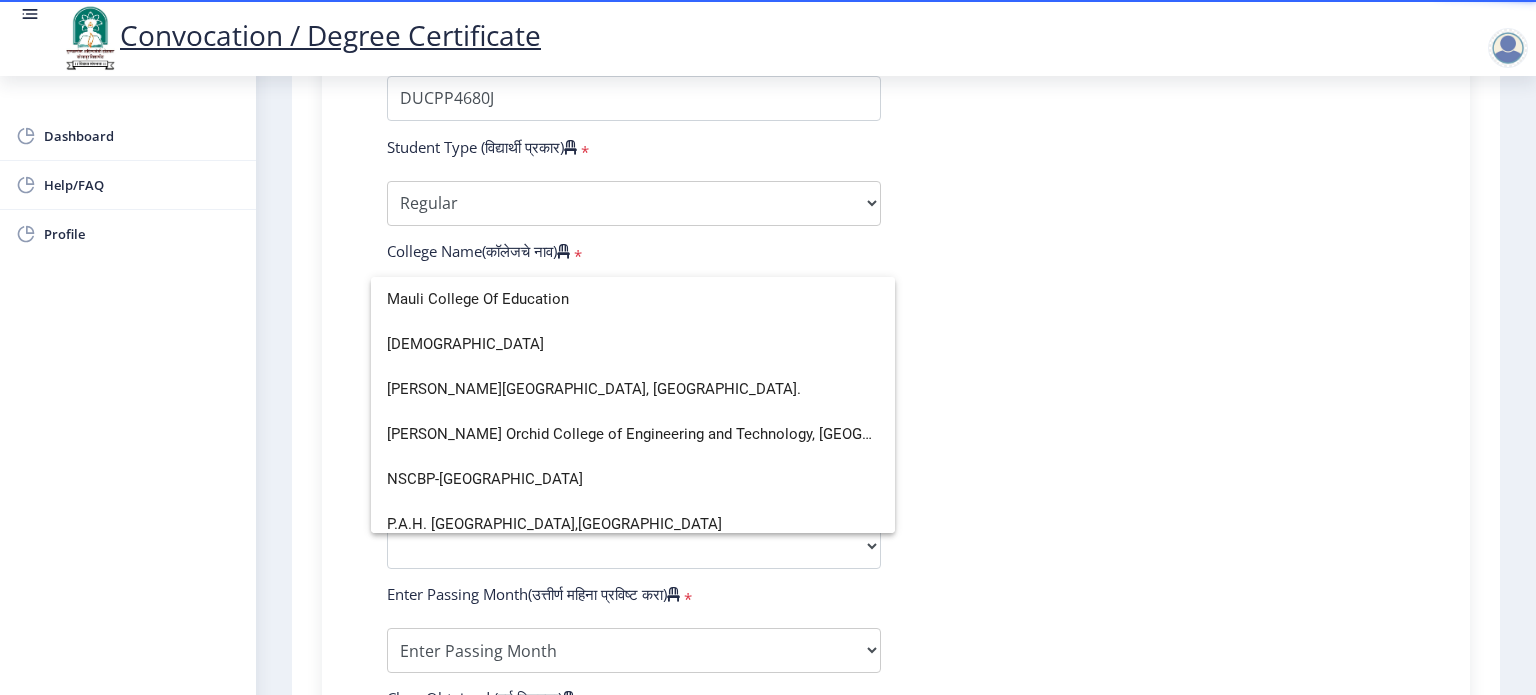 scroll, scrollTop: 3200, scrollLeft: 0, axis: vertical 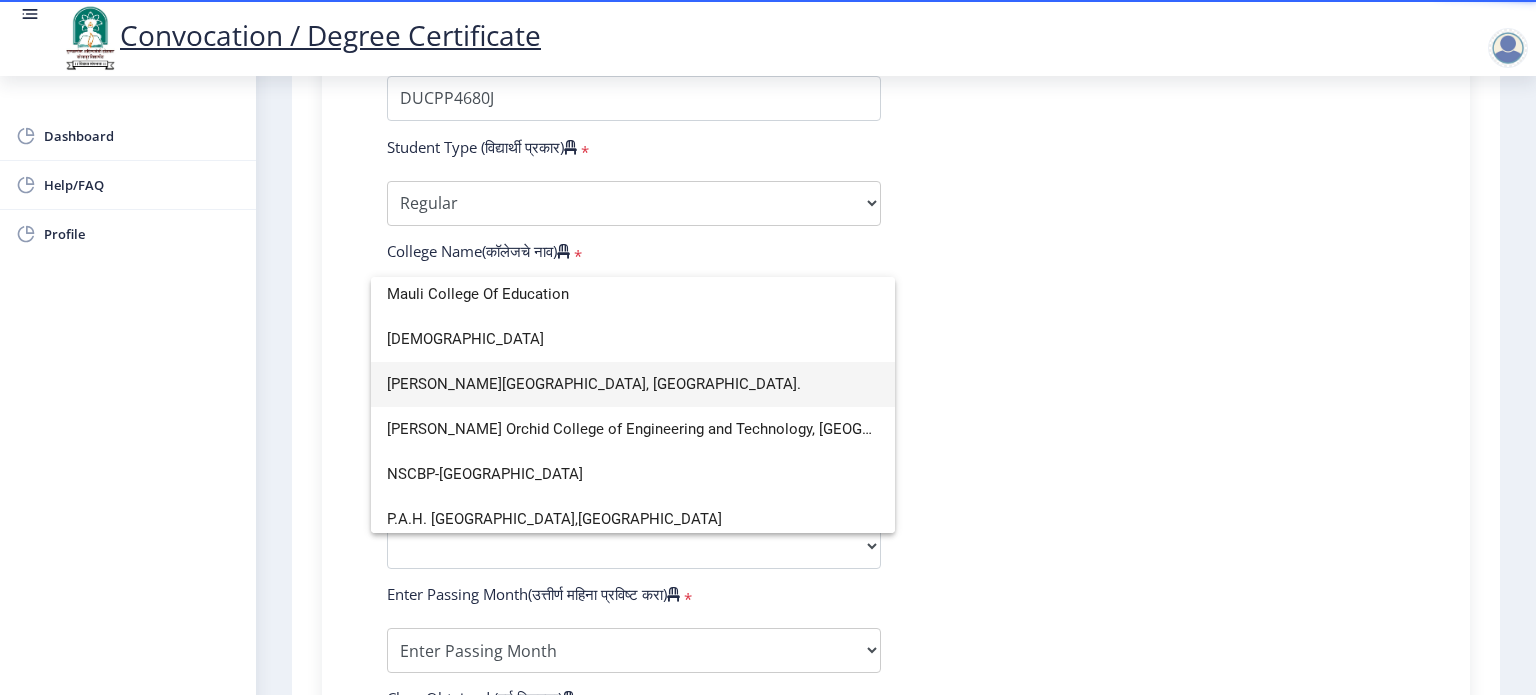 click on "N. B. Navale Sinhgad College of Engineering, Solapur." at bounding box center [633, 384] 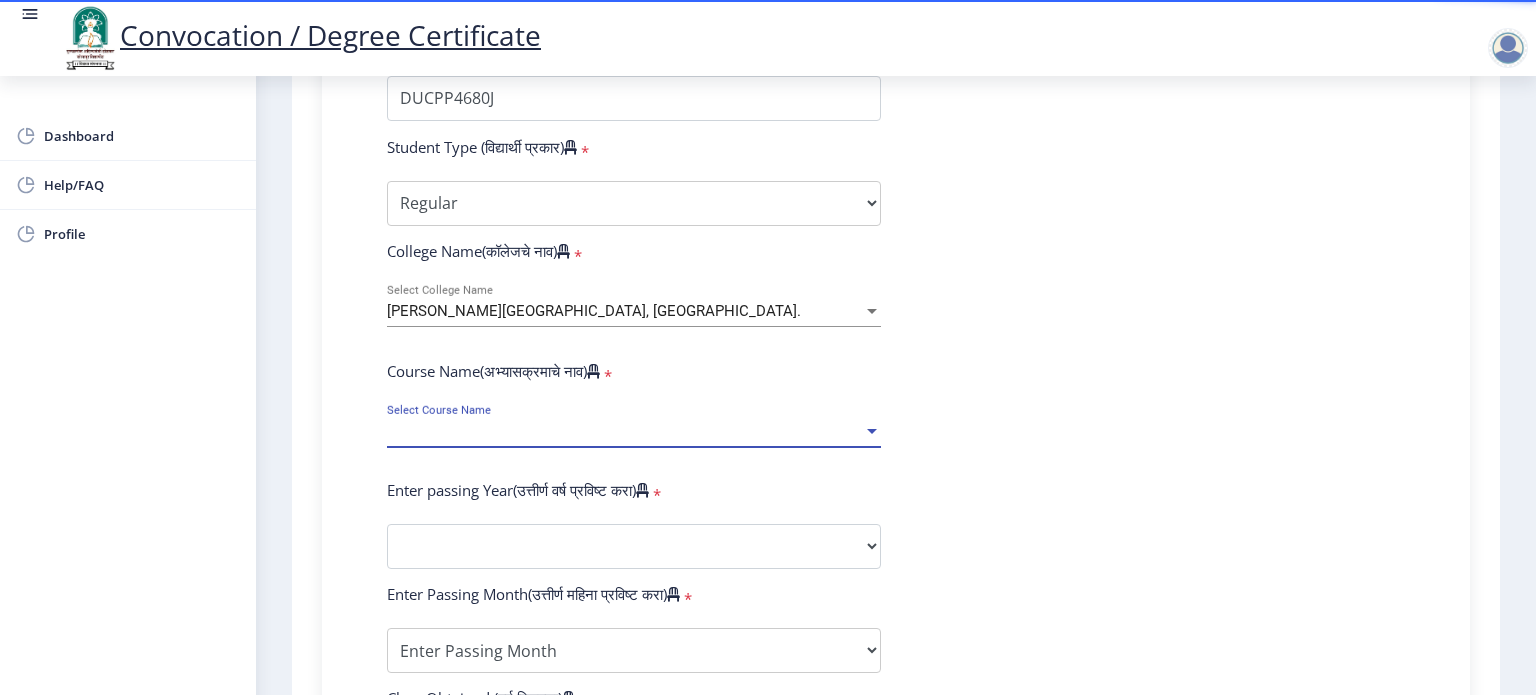 click on "Select Course Name" at bounding box center (625, 431) 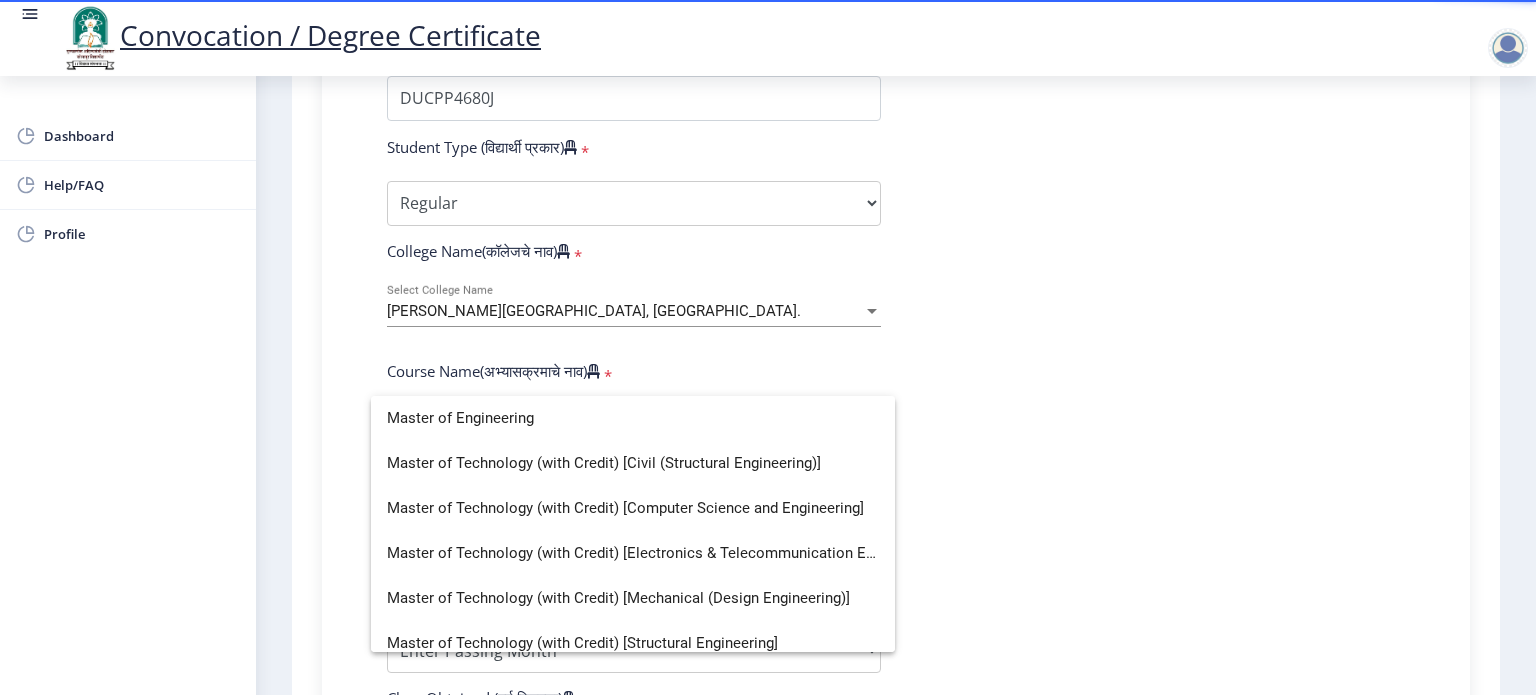 scroll, scrollTop: 374, scrollLeft: 0, axis: vertical 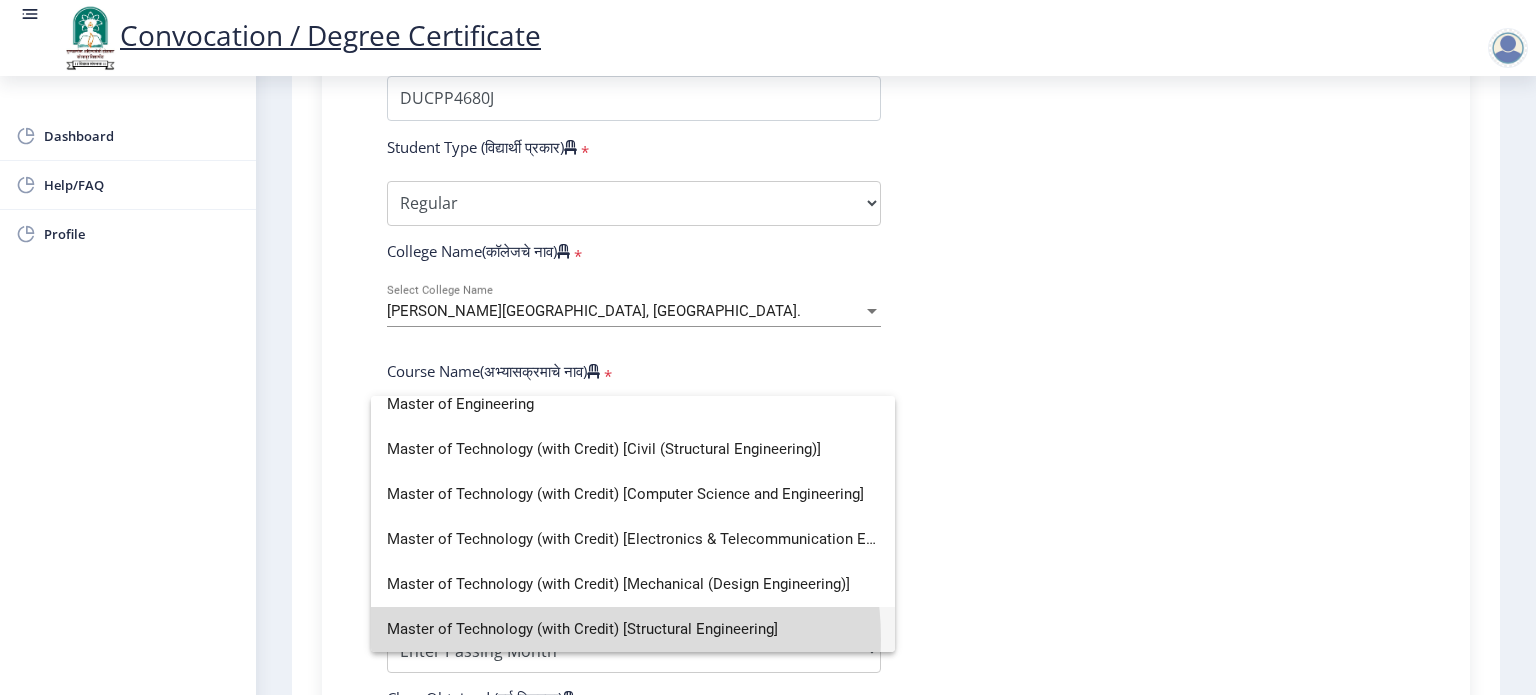 click on "Master of Technology (with Credit) [Structural Engineering]" at bounding box center [633, 629] 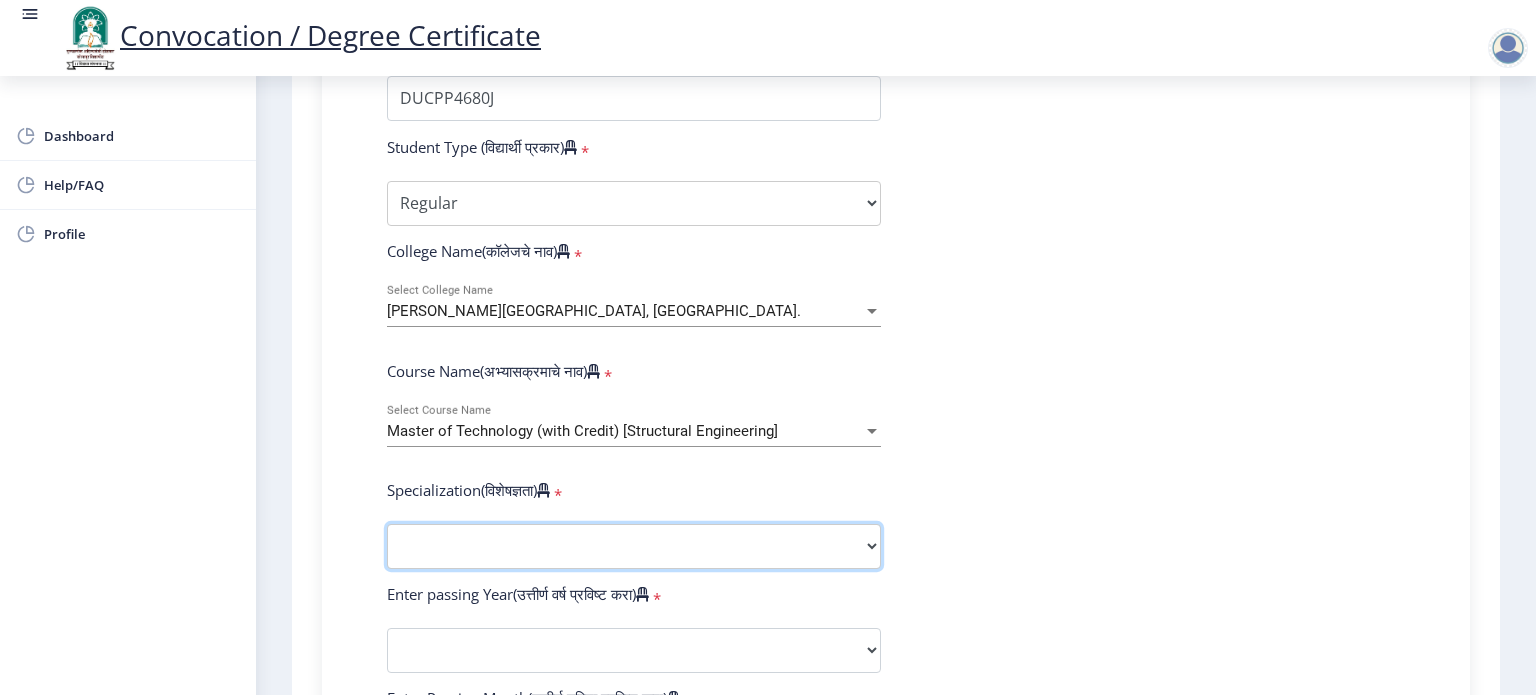 click on "Specialization Civil (Structural Engineering) Electronics & Telecommunication Engineering Mechanical (Design Engineering) Other" at bounding box center [634, 546] 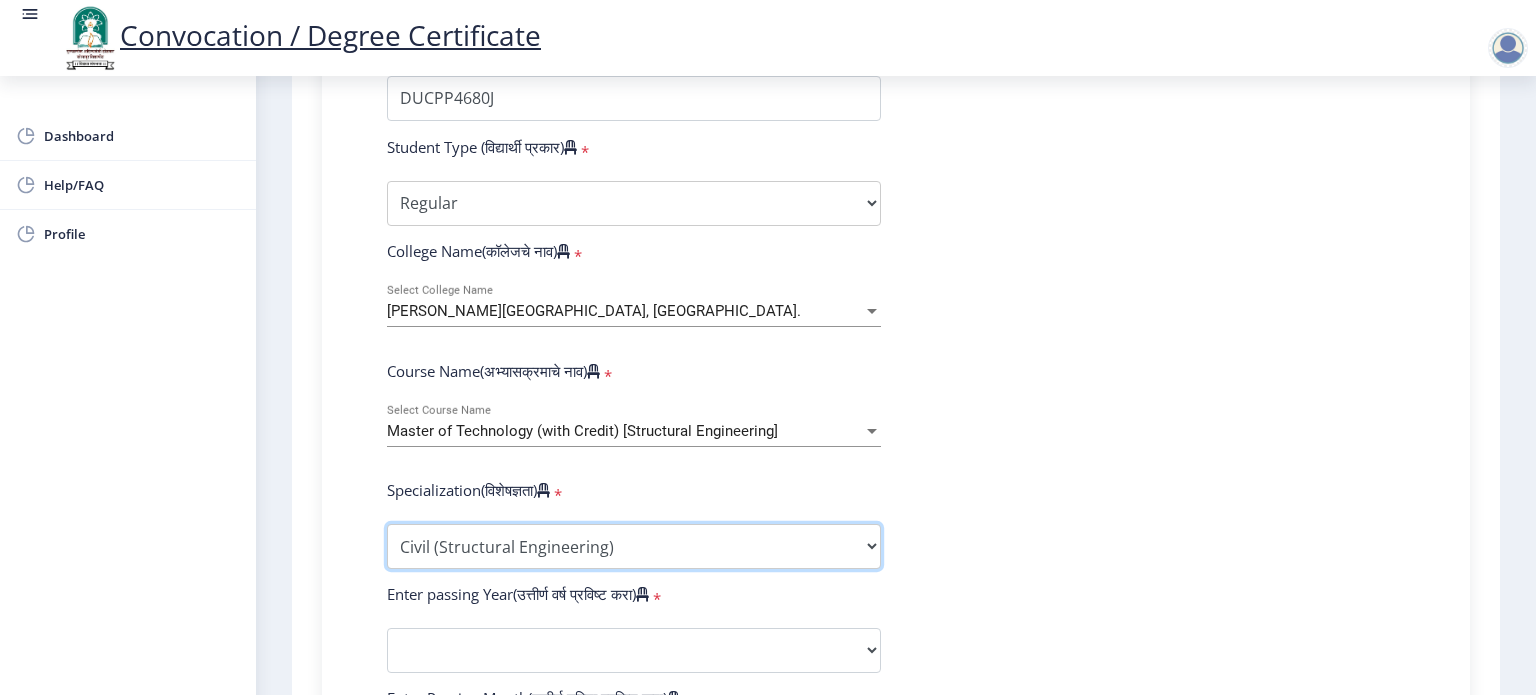 click on "Specialization Civil (Structural Engineering) Electronics & Telecommunication Engineering Mechanical (Design Engineering) Other" at bounding box center (634, 546) 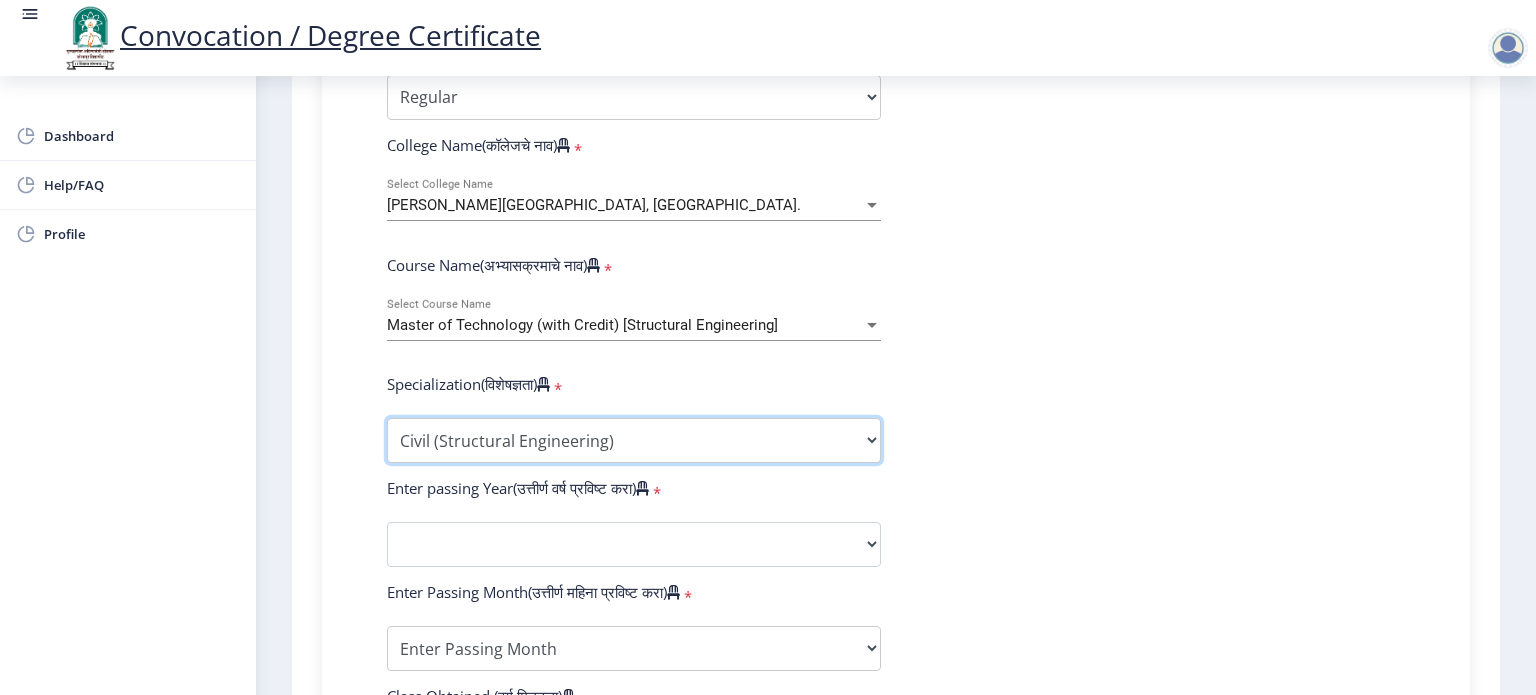 scroll, scrollTop: 800, scrollLeft: 0, axis: vertical 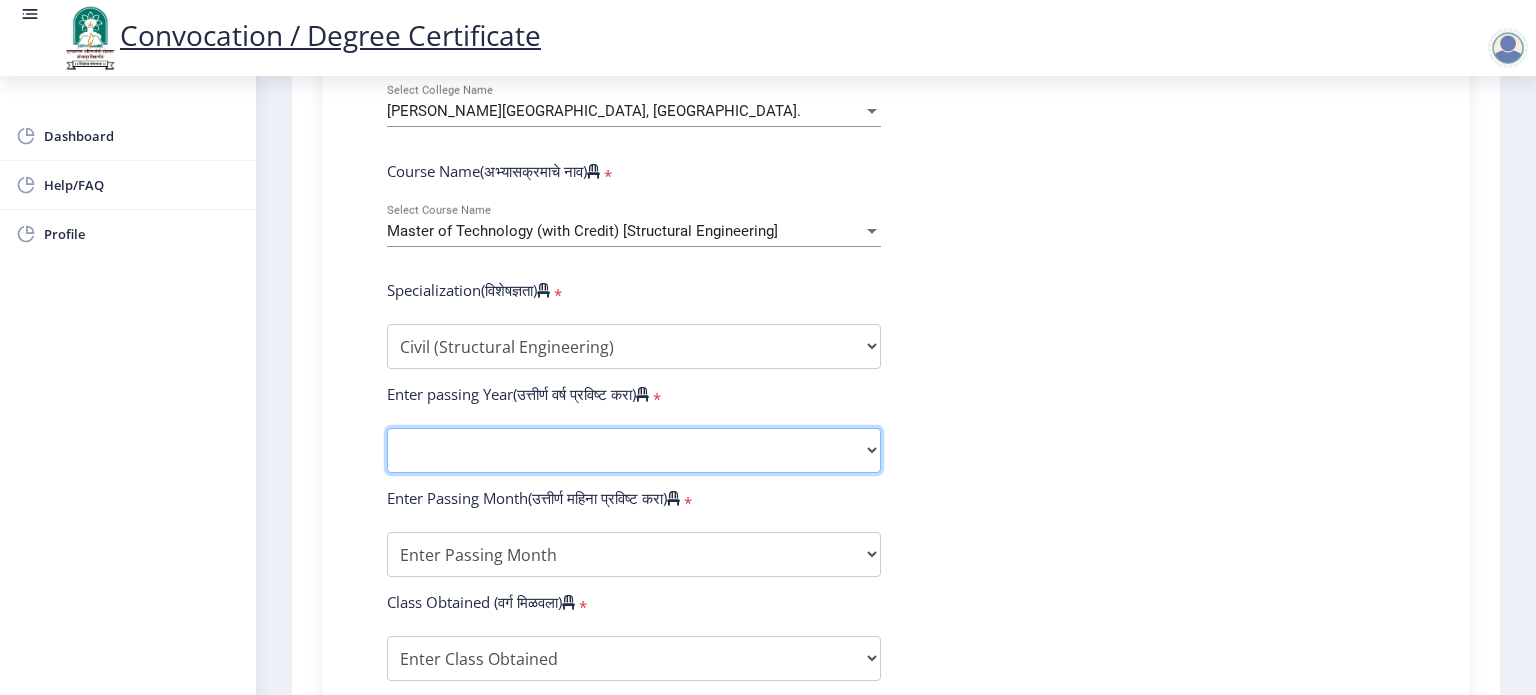 click on "2025   2024   2023   2022   2021   2020   2019   2018   2017   2016   2015   2014   2013   2012   2011   2010   2009   2008   2007   2006   2005   2004   2003   2002   2001   2000   1999   1998   1997   1996   1995   1994   1993   1992   1991   1990   1989   1988   1987   1986   1985   1984   1983   1982   1981   1980   1979   1978   1977   1976" 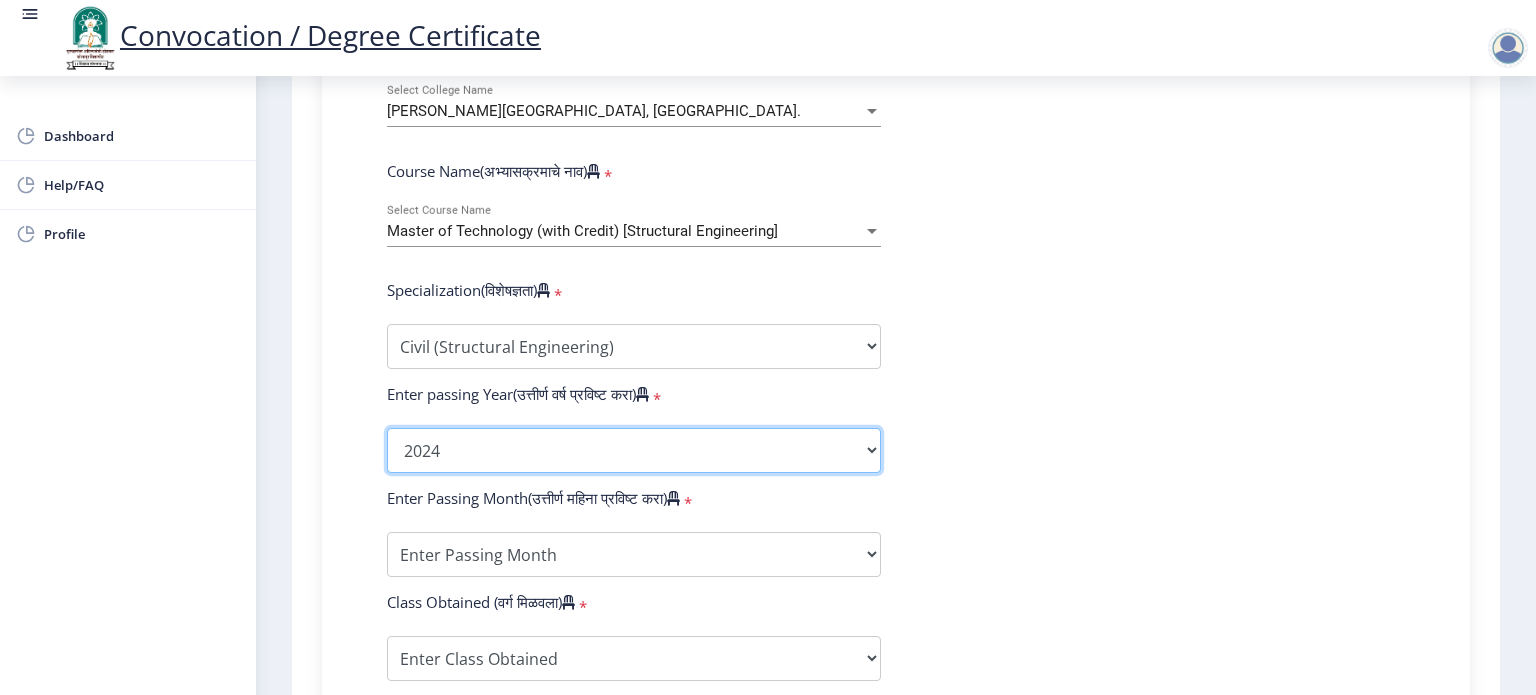 click on "2025   2024   2023   2022   2021   2020   2019   2018   2017   2016   2015   2014   2013   2012   2011   2010   2009   2008   2007   2006   2005   2004   2003   2002   2001   2000   1999   1998   1997   1996   1995   1994   1993   1992   1991   1990   1989   1988   1987   1986   1985   1984   1983   1982   1981   1980   1979   1978   1977   1976" 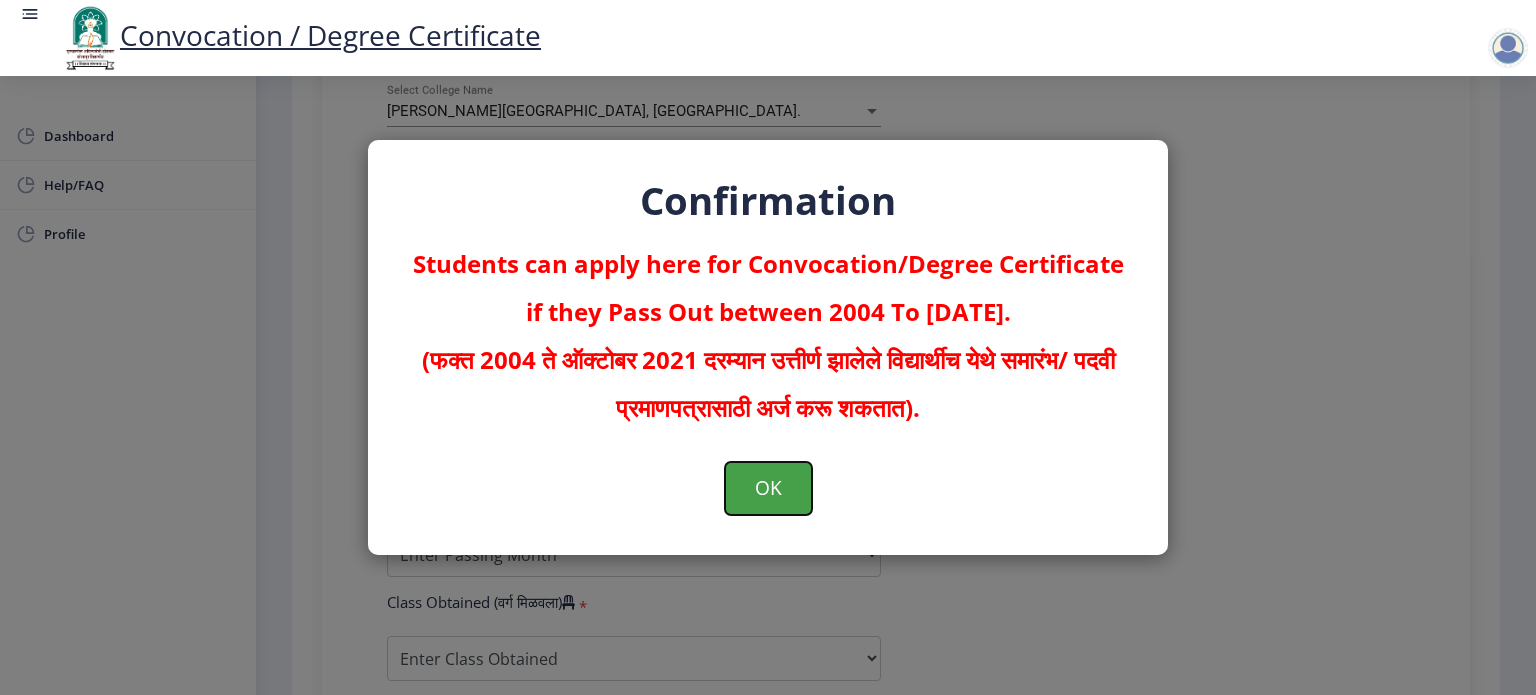 click on "OK" 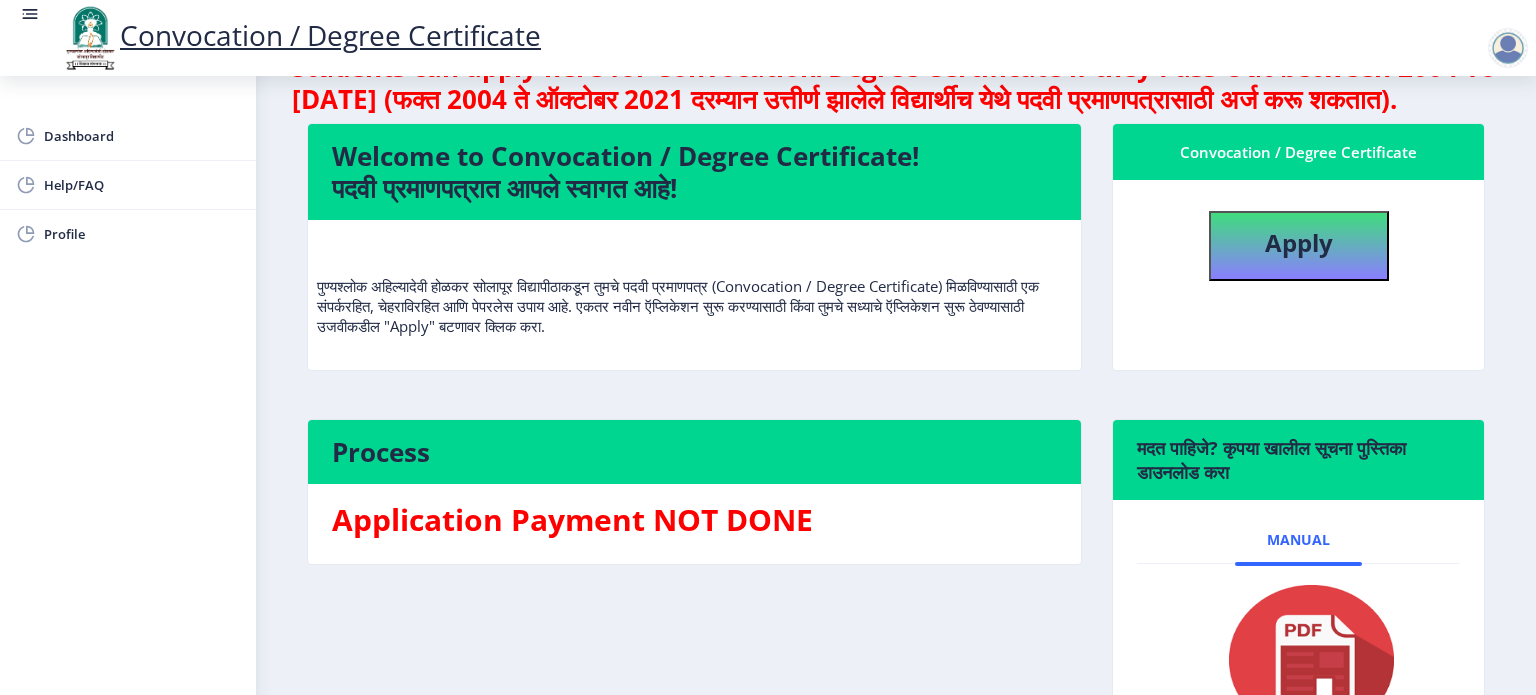 scroll, scrollTop: 0, scrollLeft: 0, axis: both 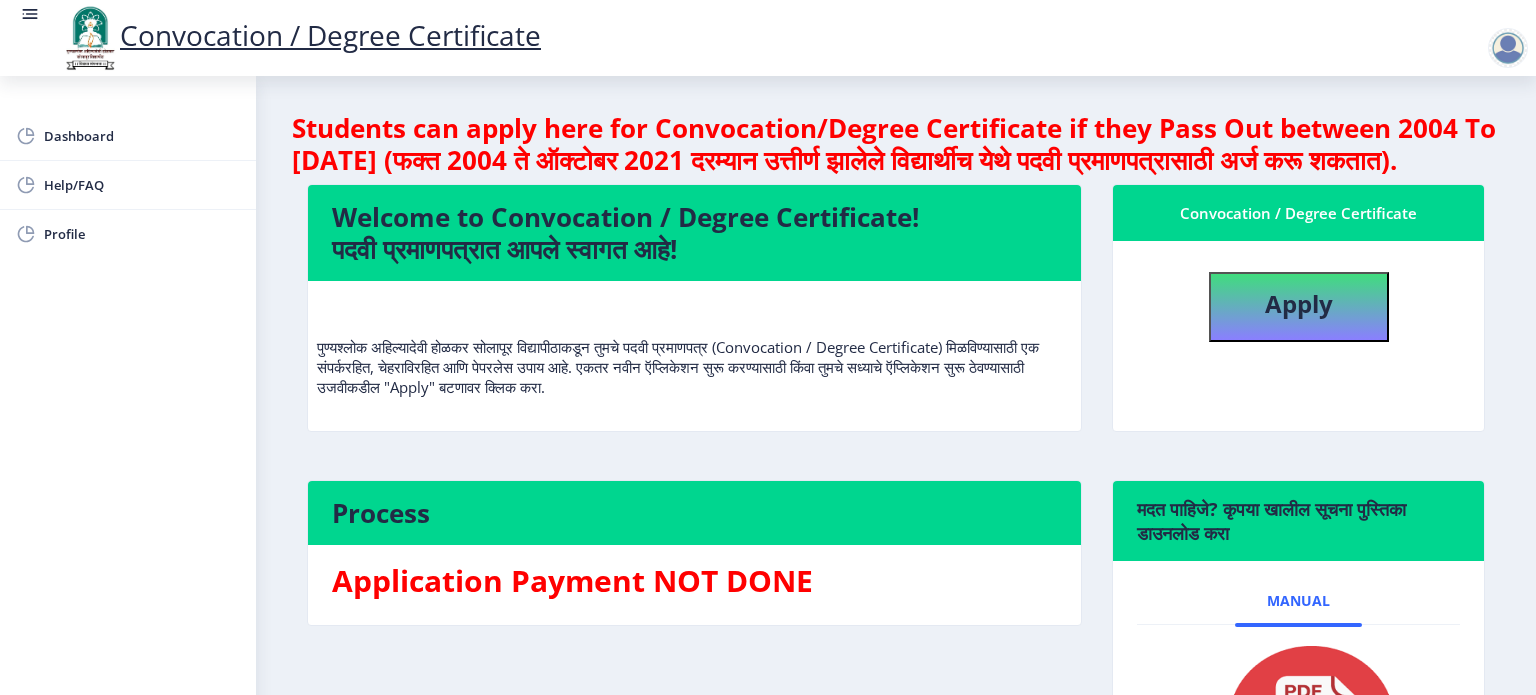 click 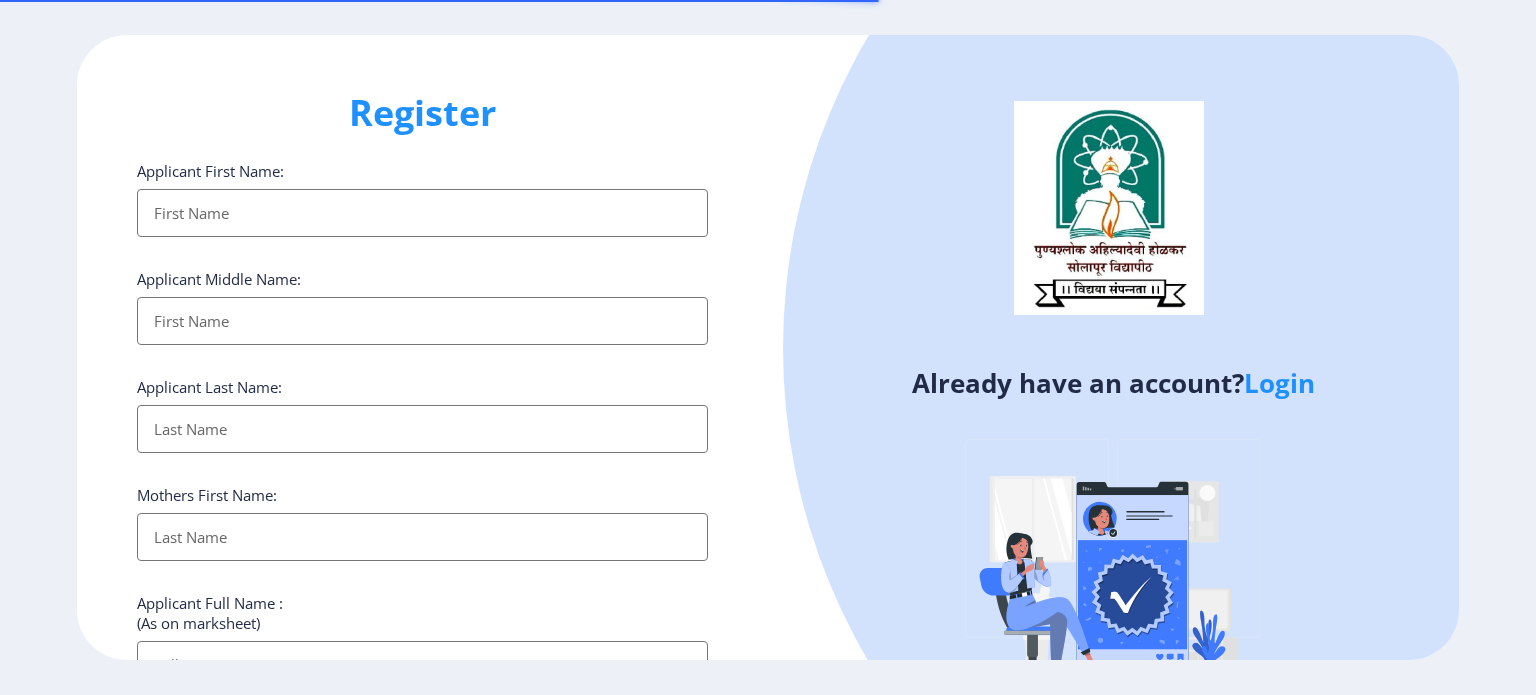 select 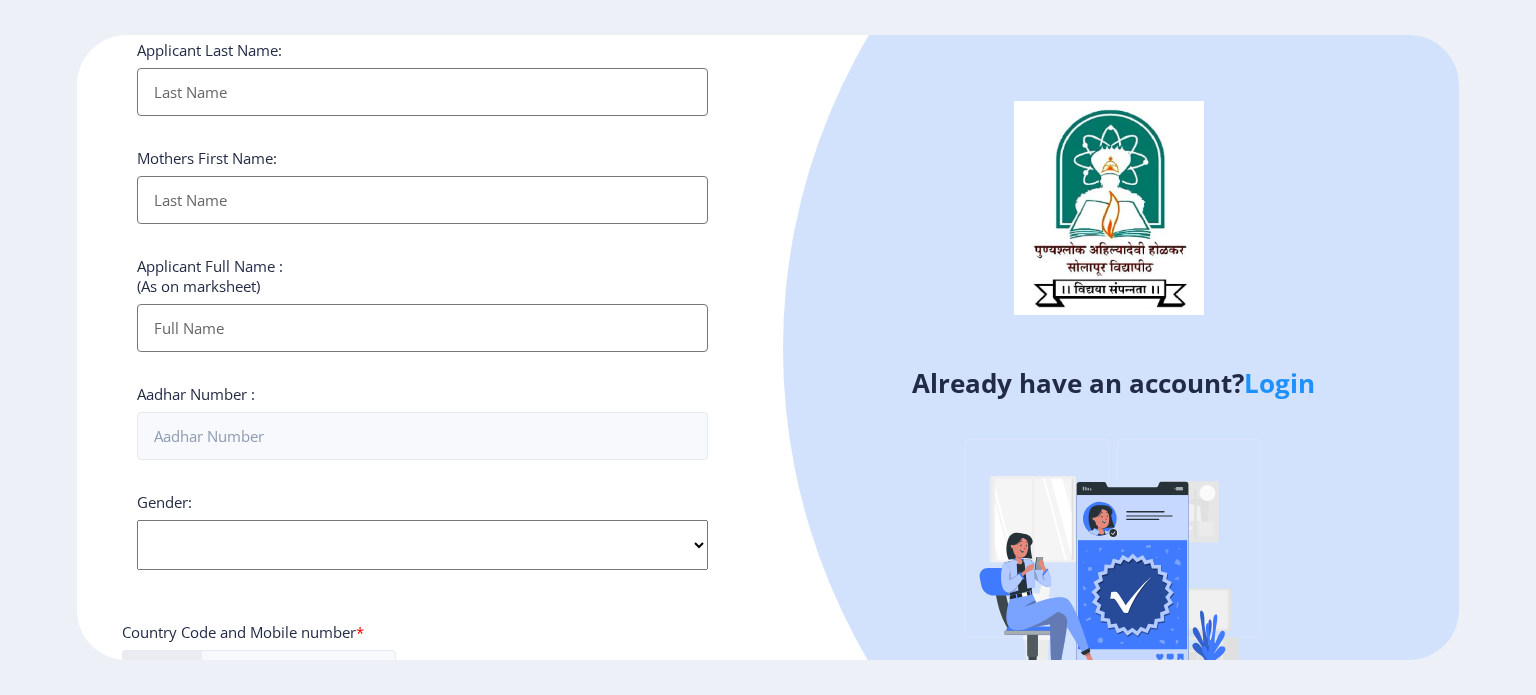 scroll, scrollTop: 400, scrollLeft: 0, axis: vertical 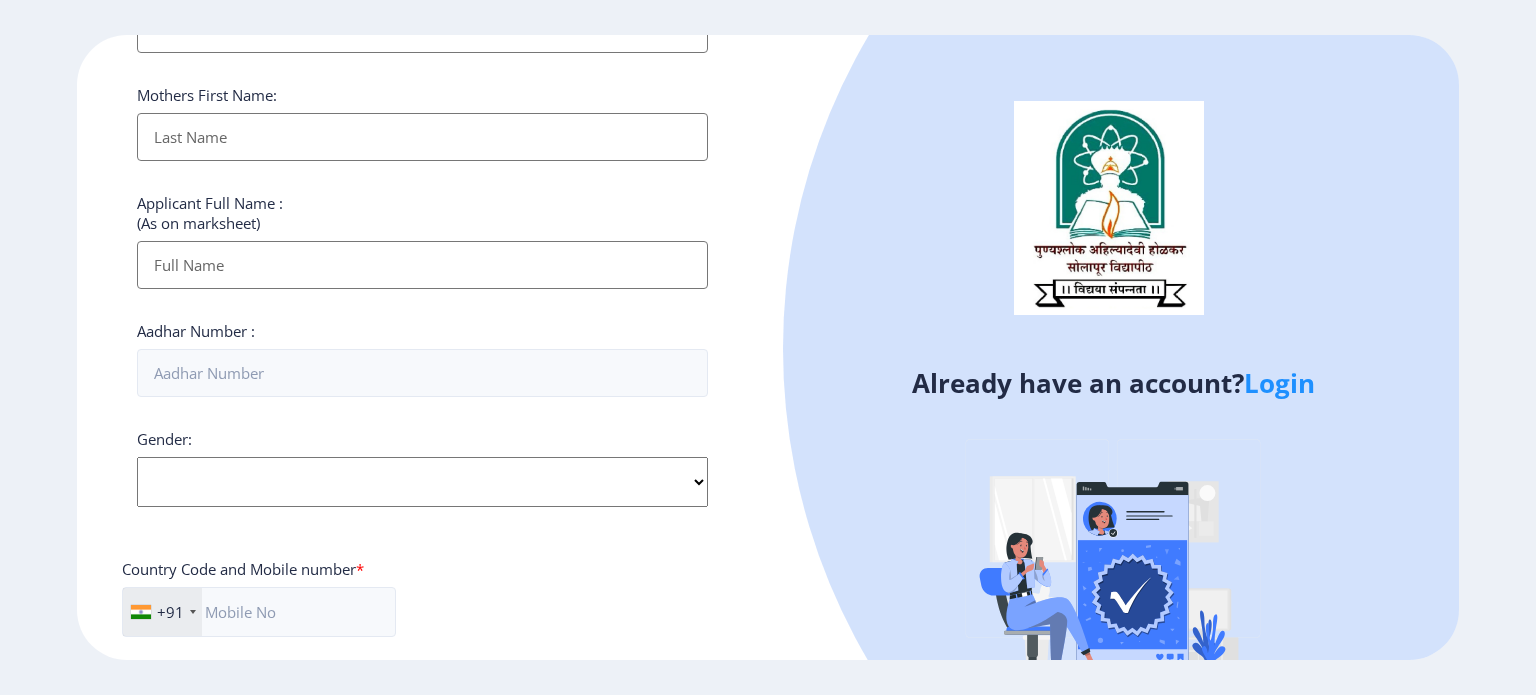 click on "Login" 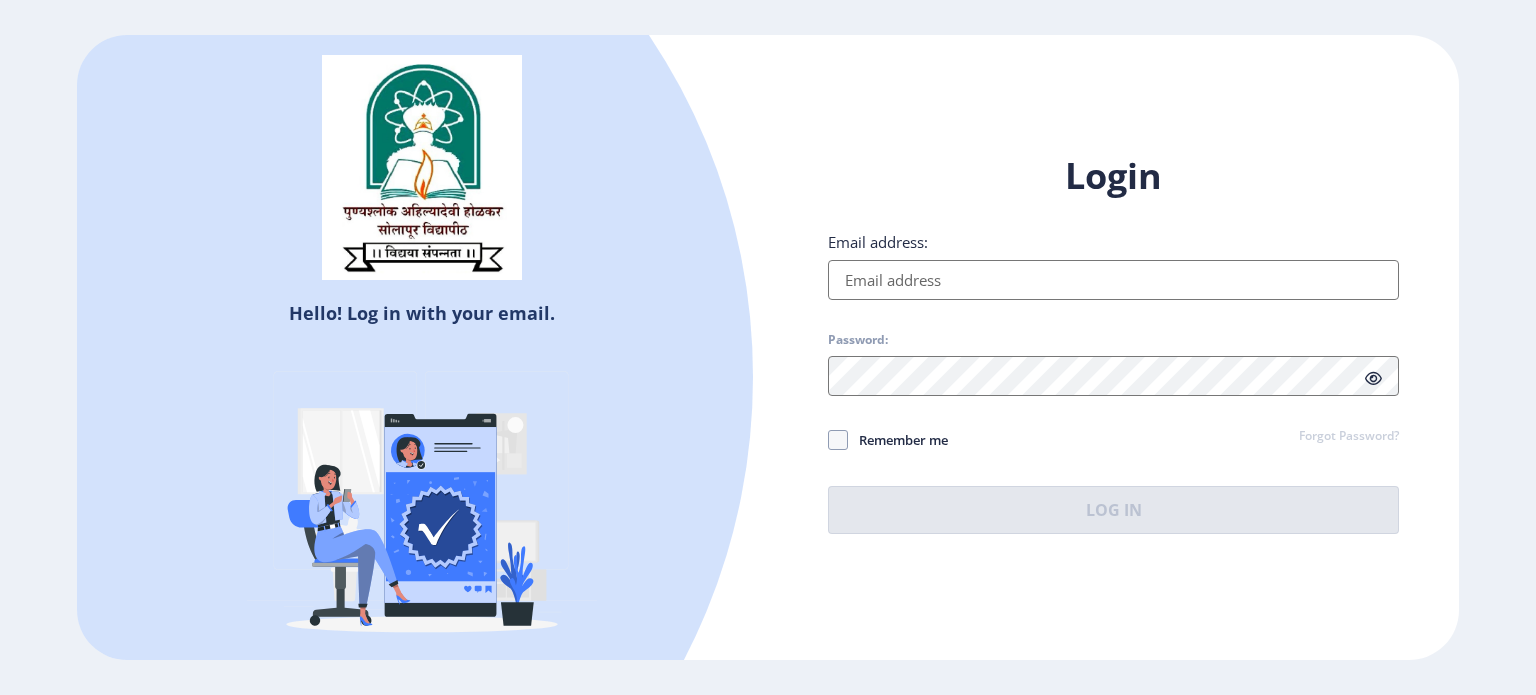 click on "Email address:" at bounding box center [1113, 280] 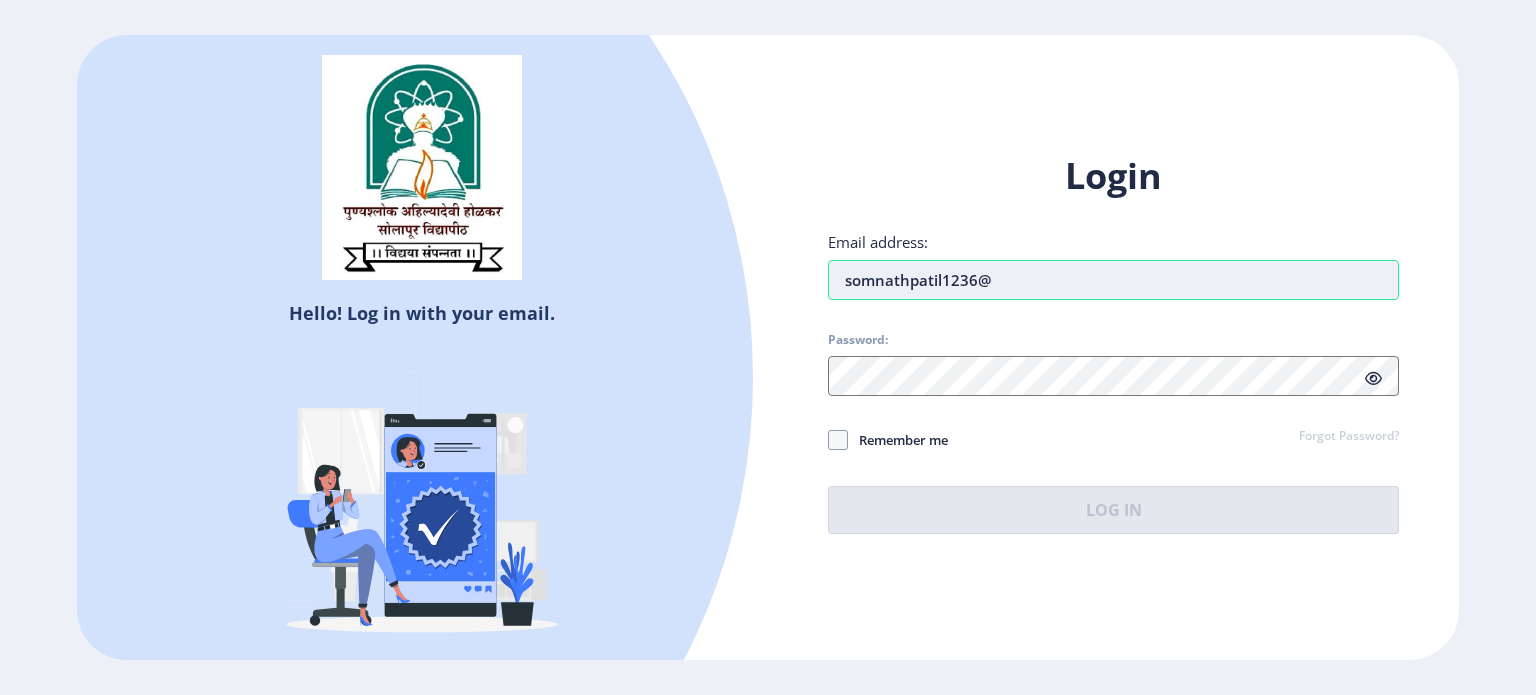 type on "[EMAIL_ADDRESS][DOMAIN_NAME]" 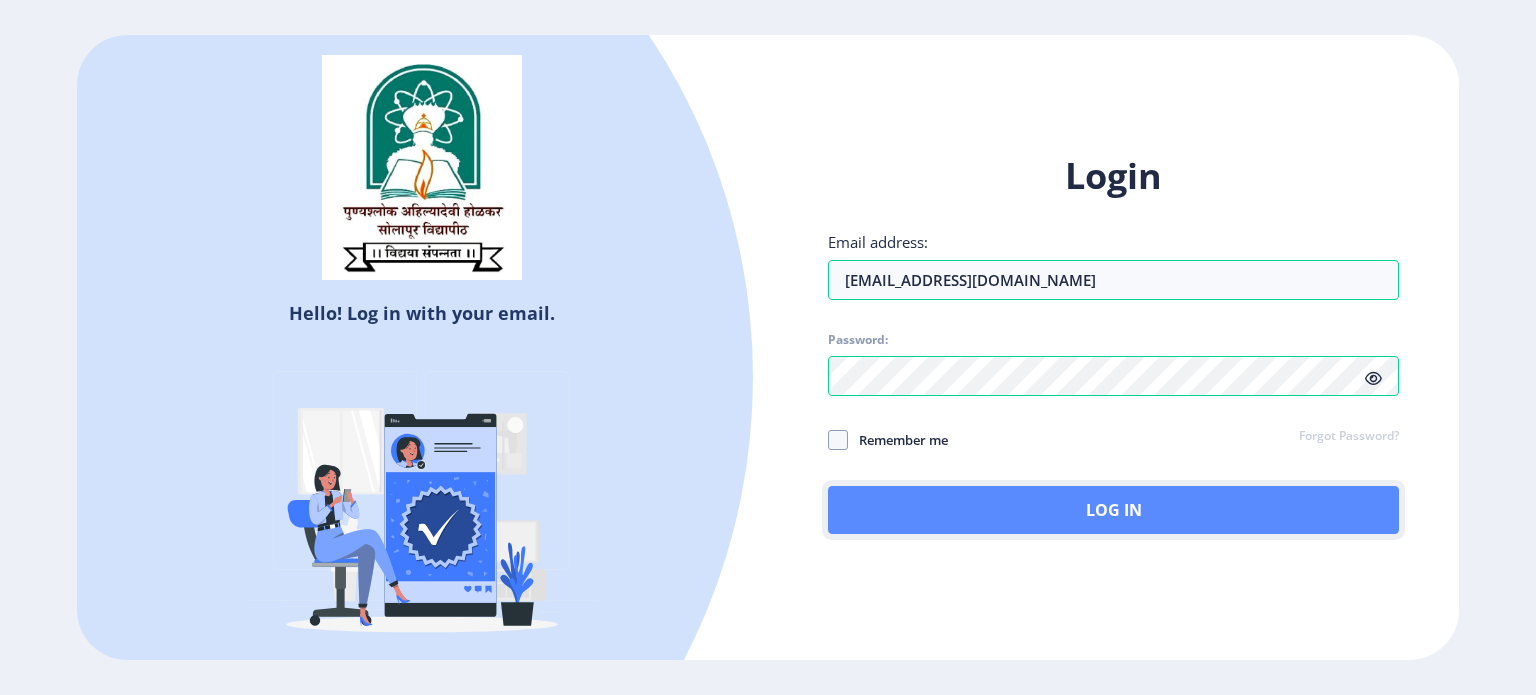 click on "Log In" 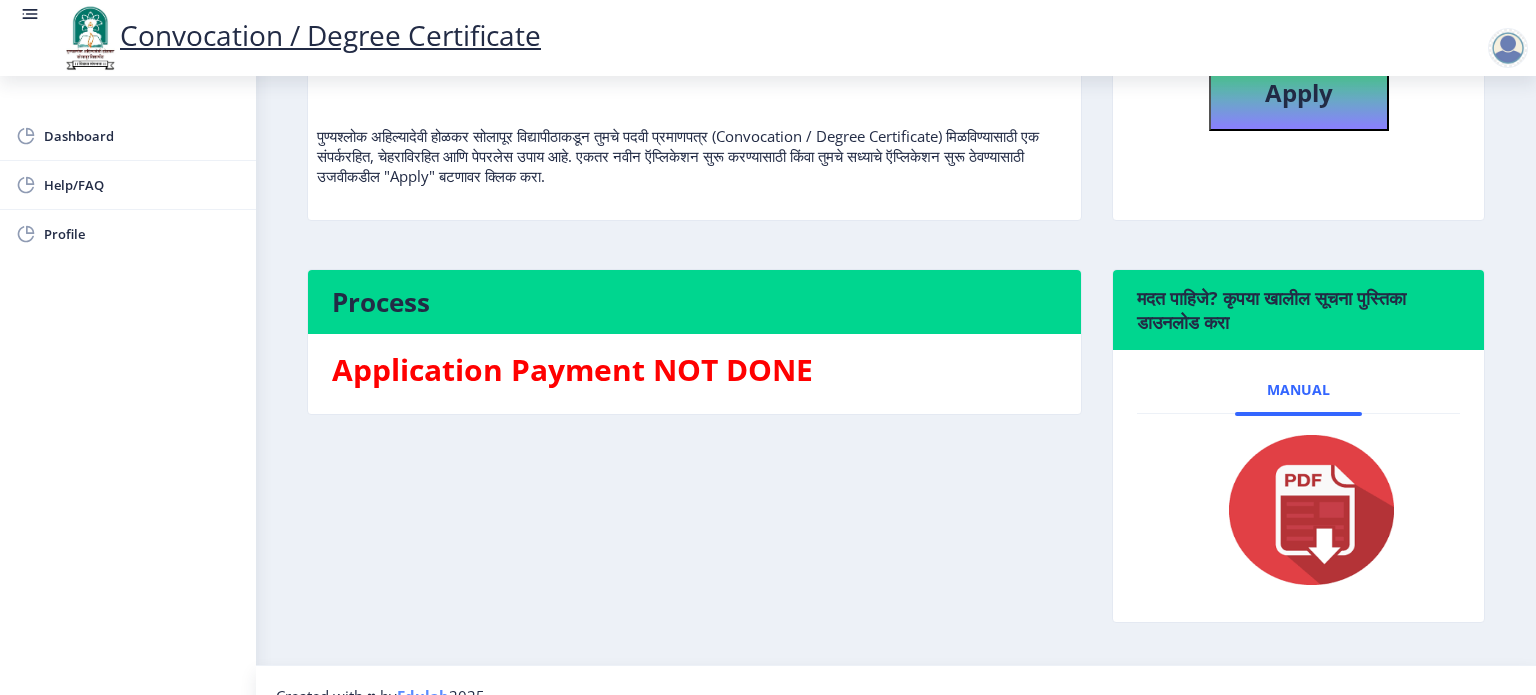 scroll, scrollTop: 272, scrollLeft: 0, axis: vertical 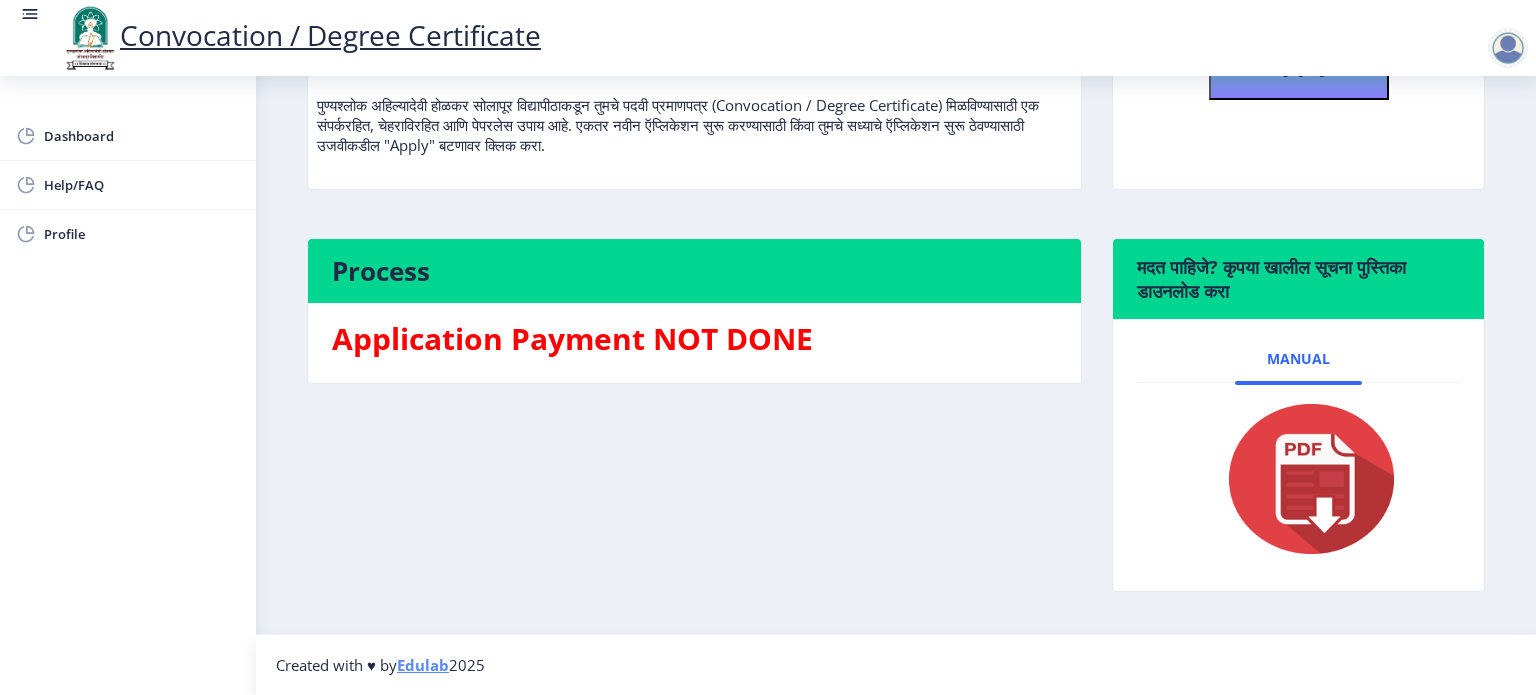 click 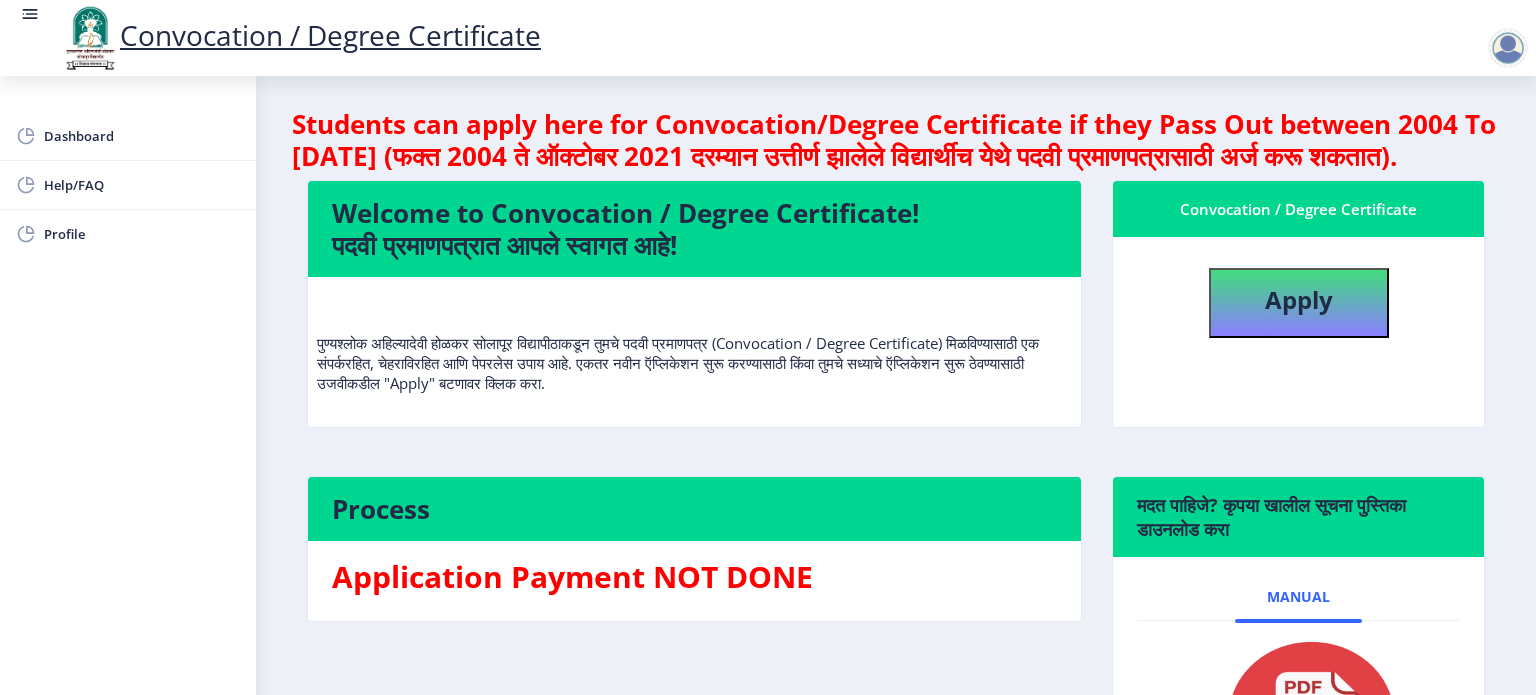 scroll, scrollTop: 0, scrollLeft: 0, axis: both 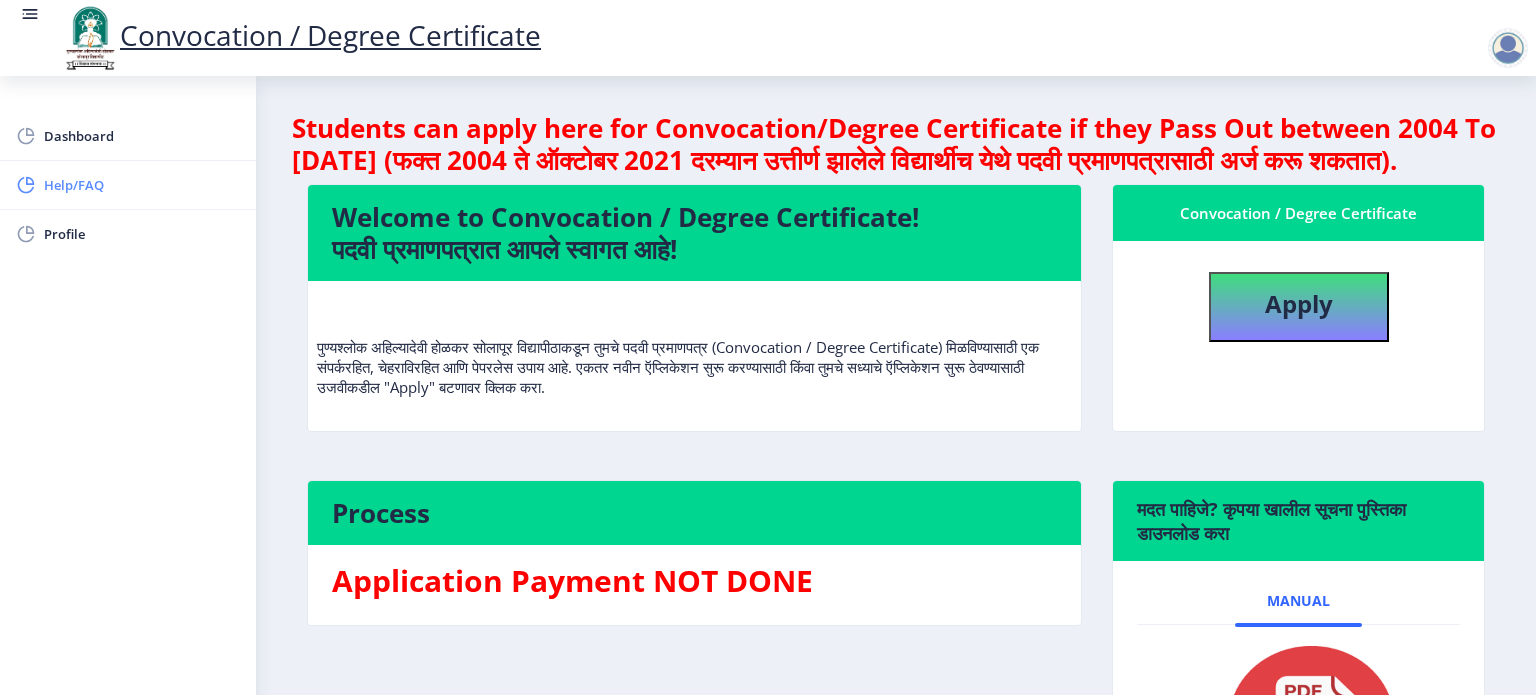 click on "Help/FAQ" 